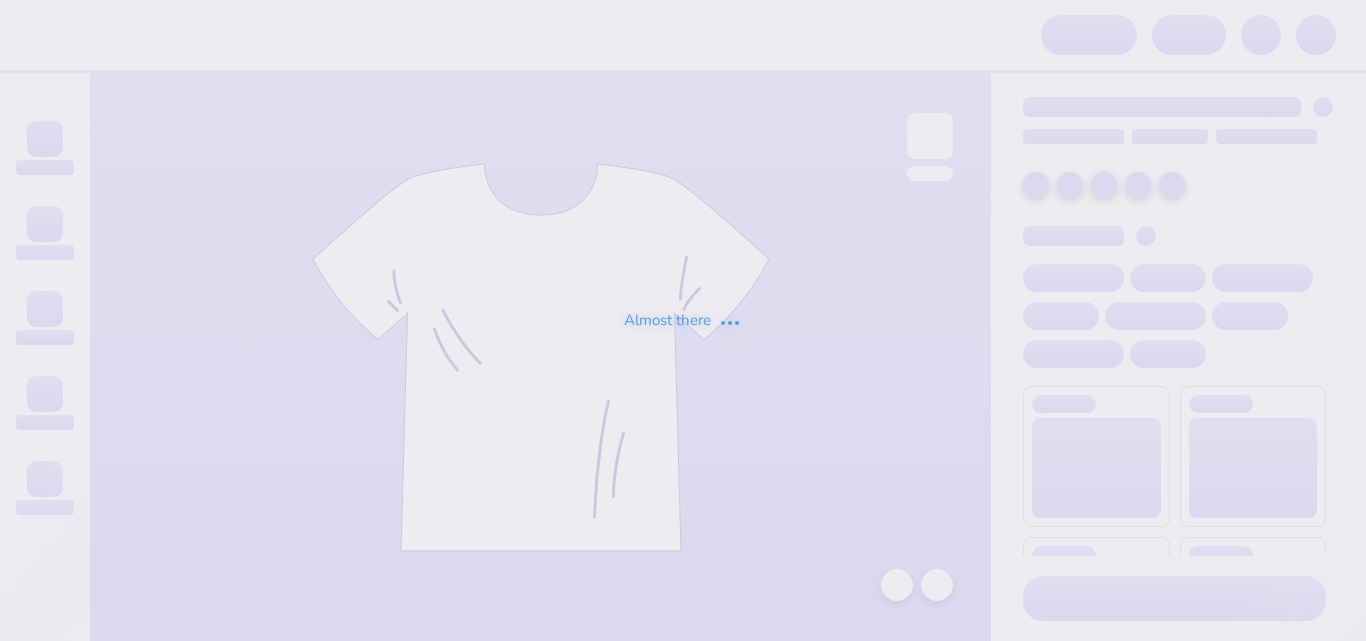 scroll, scrollTop: 0, scrollLeft: 0, axis: both 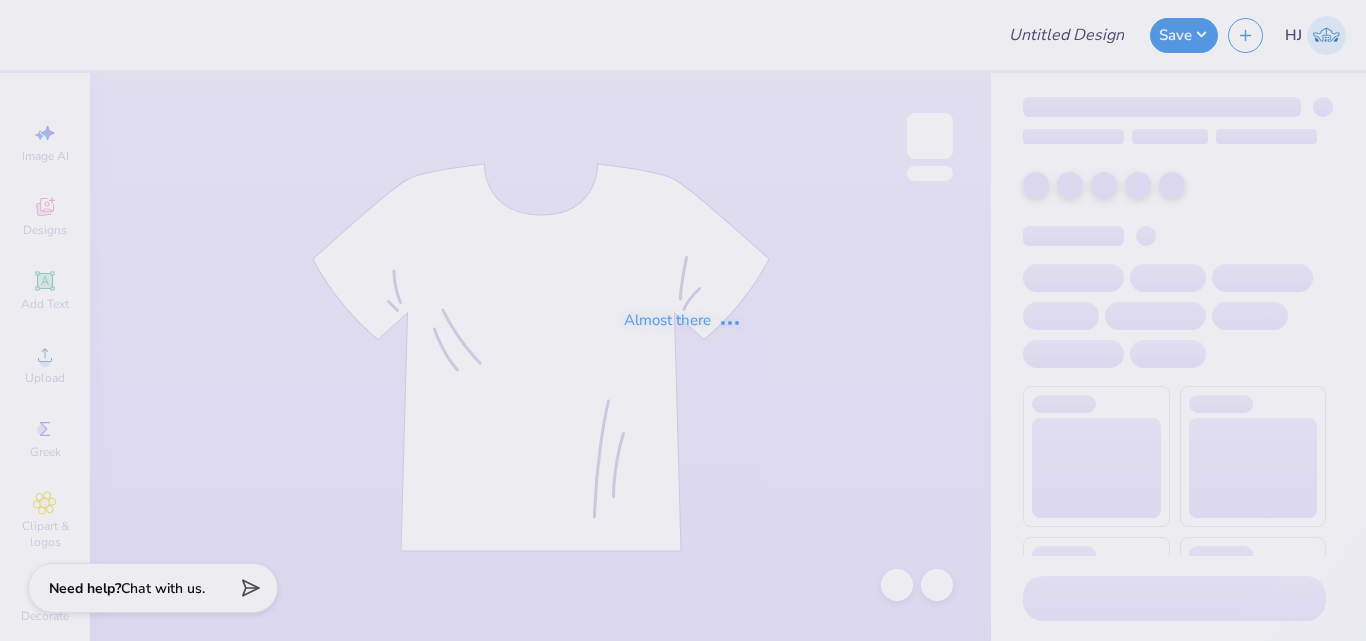 type on "VCU SOM Merch!" 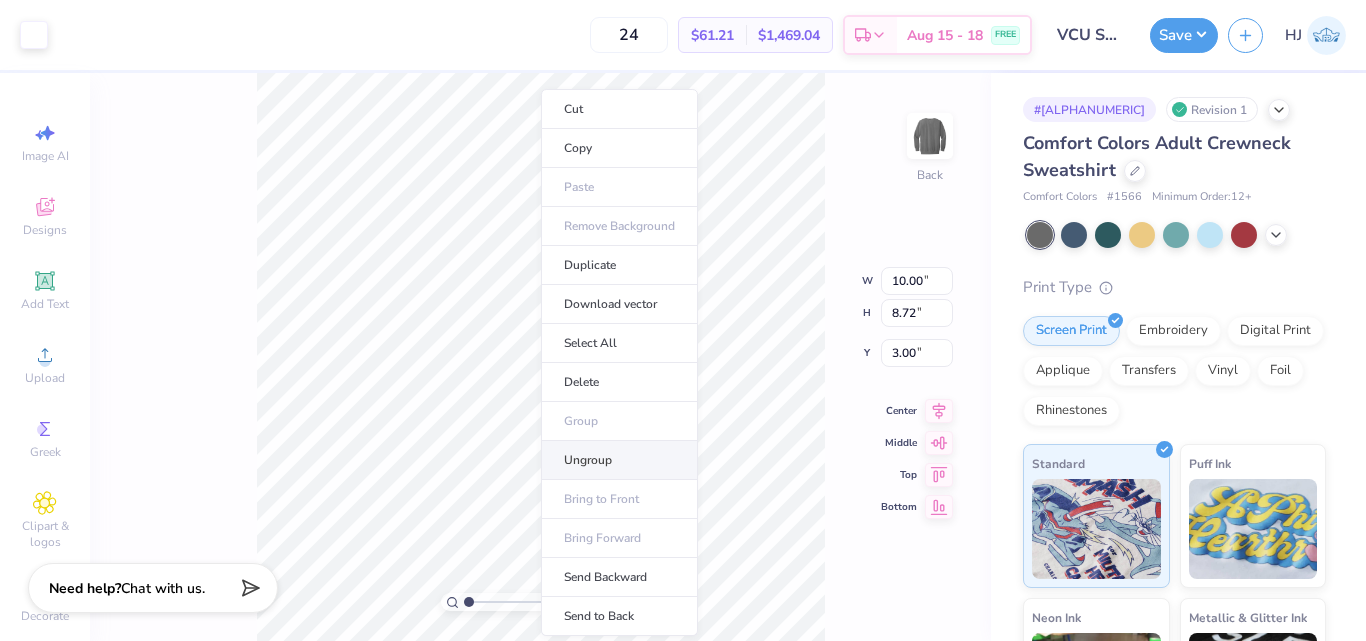 click on "Ungroup" at bounding box center [619, 460] 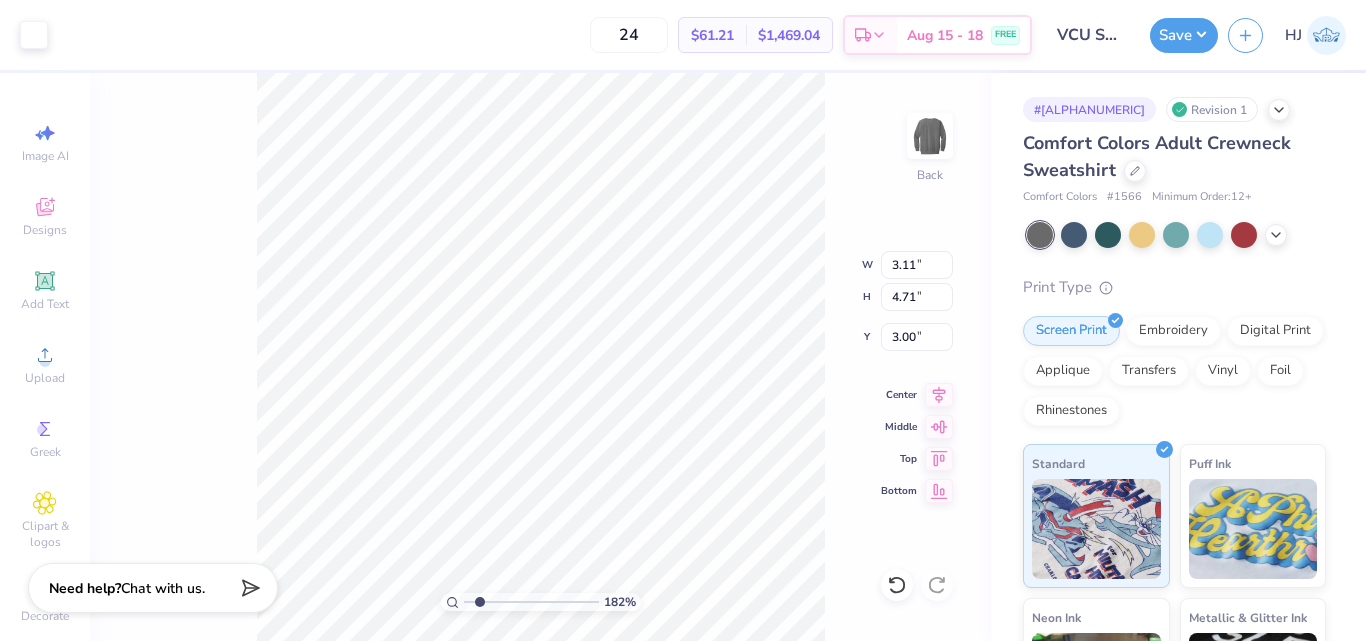 type on "1.82266588284093" 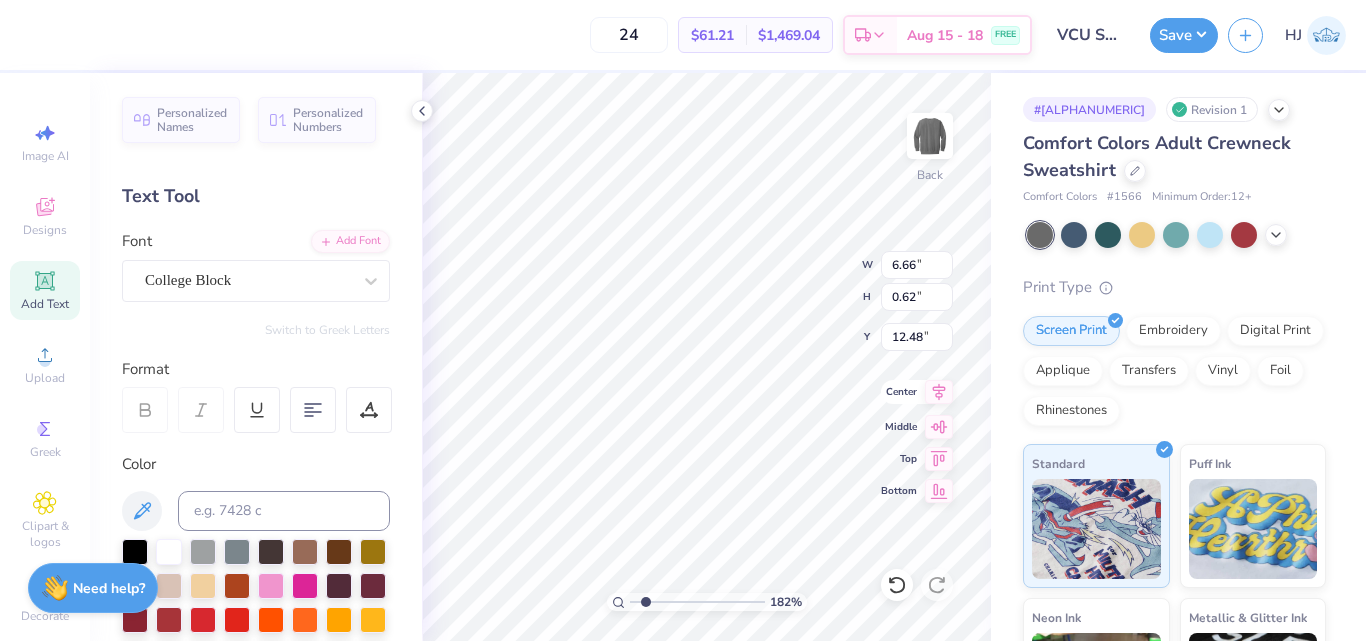 type on "1.82266588284093" 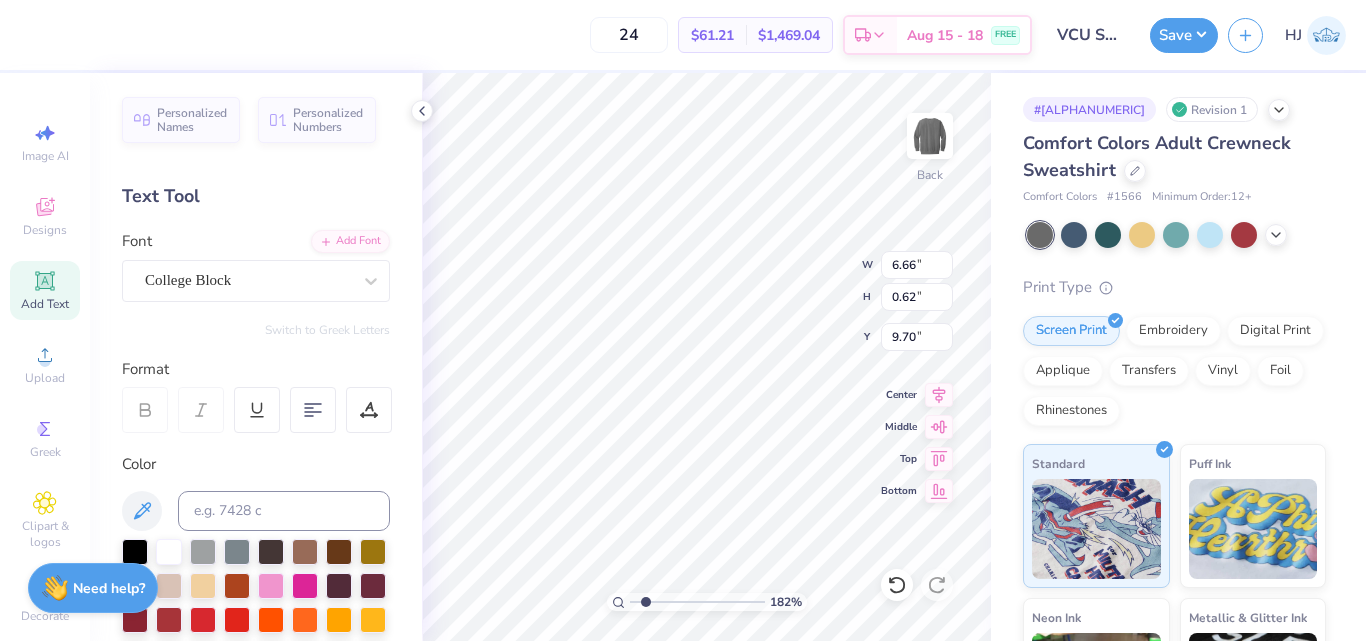 type on "1.82266588284093" 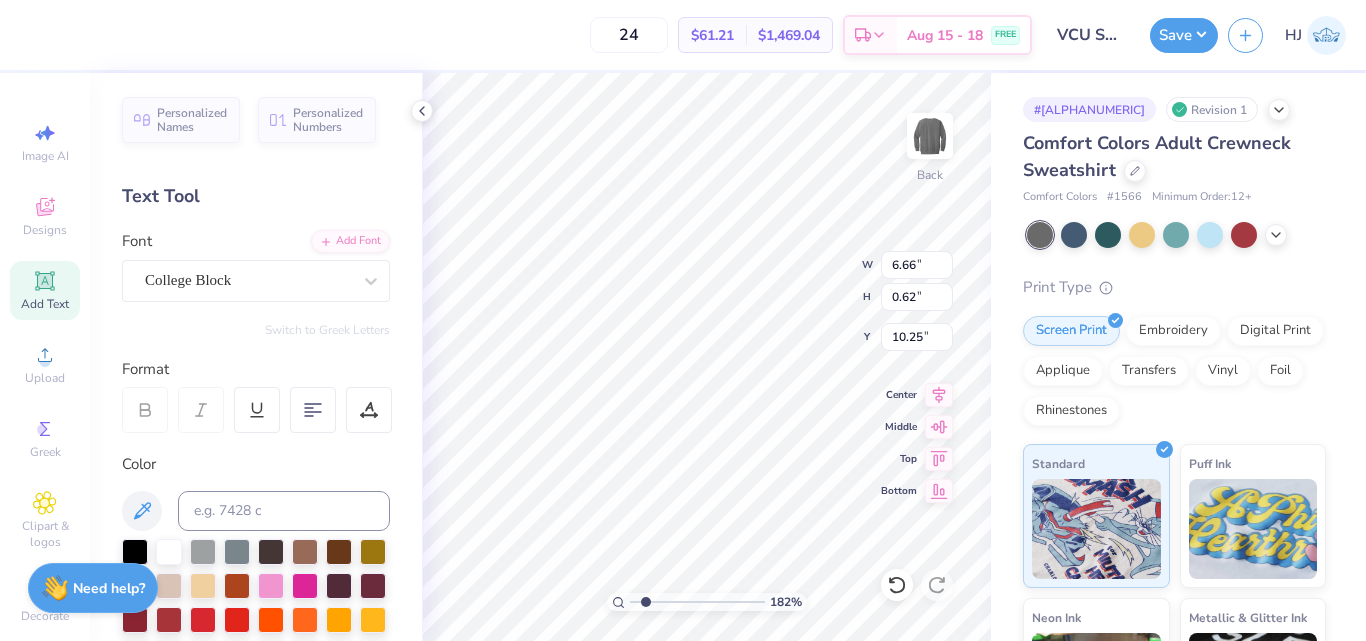 type on "1.82266588284093" 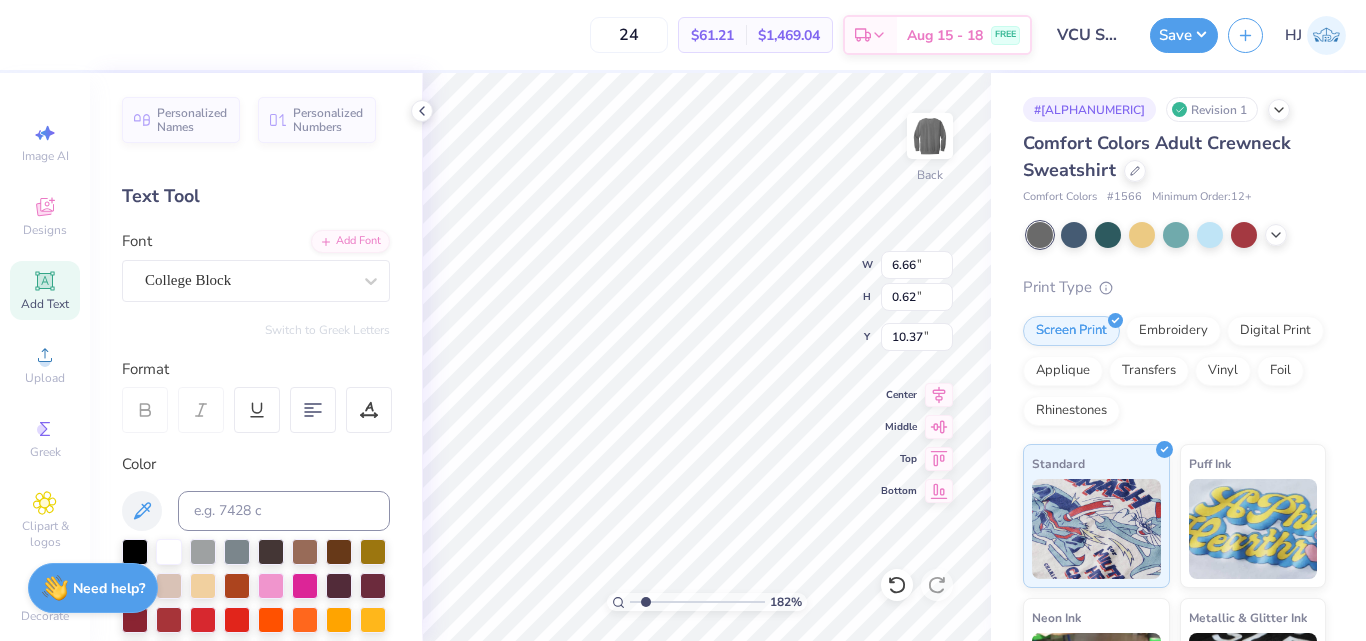 type on "1.82266588284093" 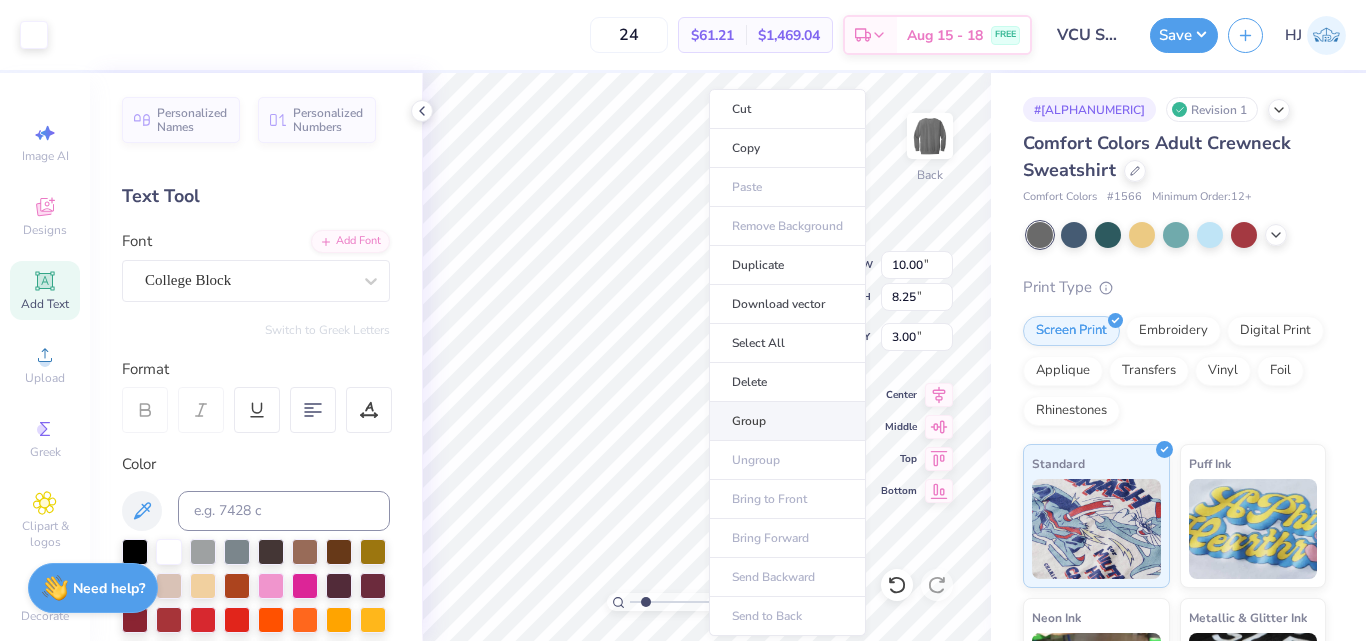 click on "Group" at bounding box center [787, 421] 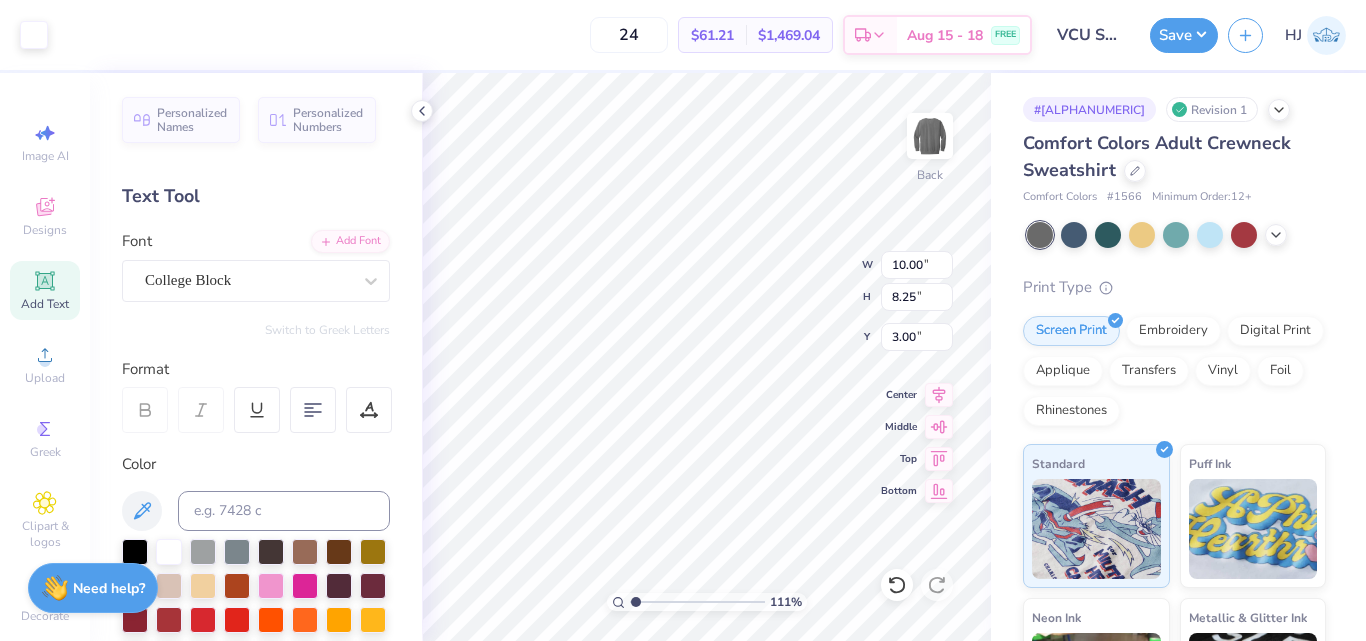 type on "1.10522621487156" 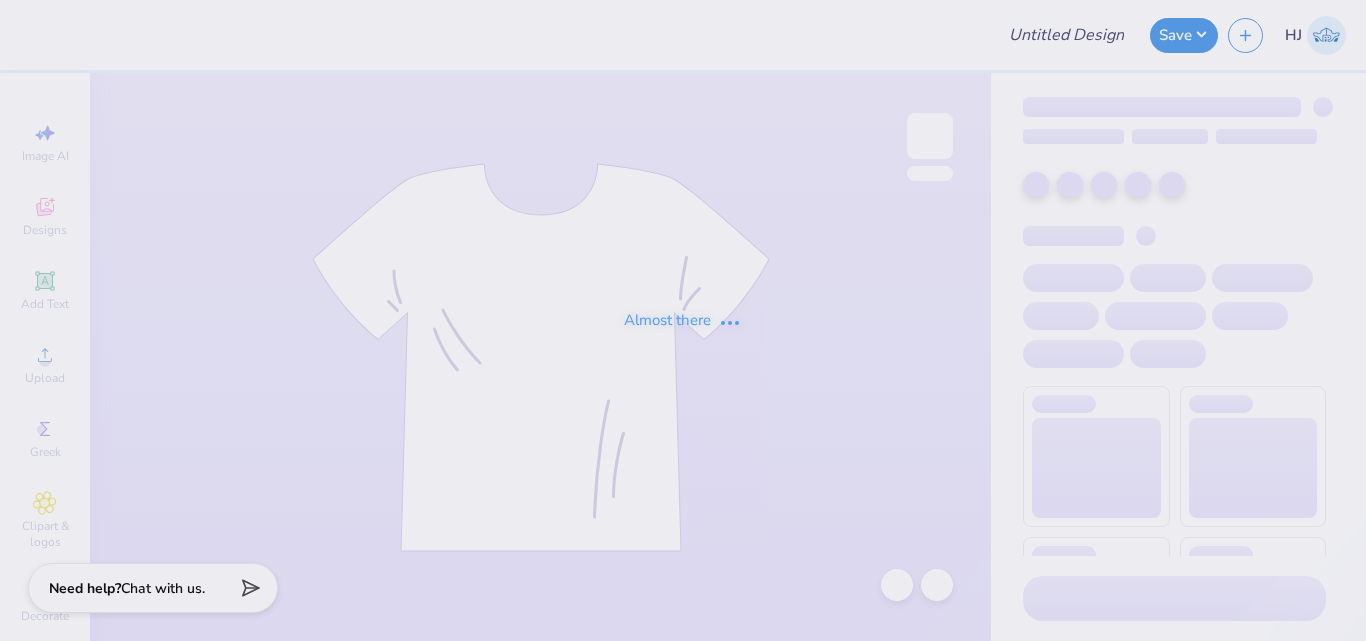 scroll, scrollTop: 0, scrollLeft: 0, axis: both 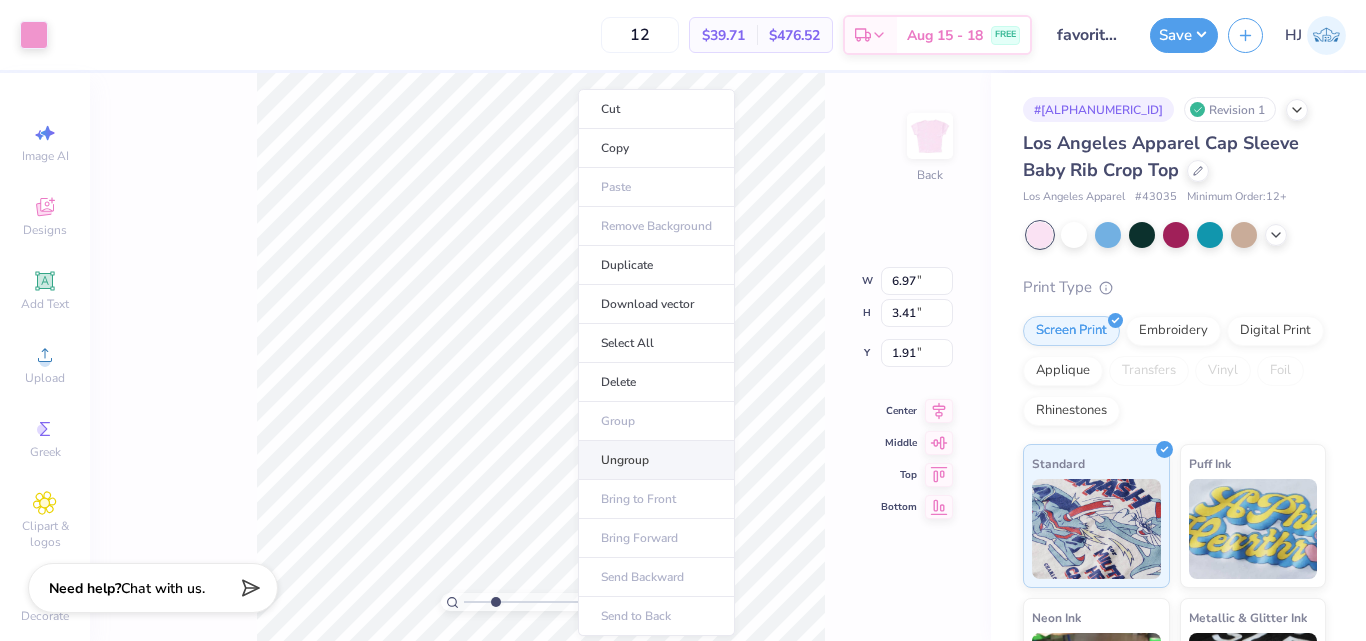 click on "Ungroup" at bounding box center [656, 460] 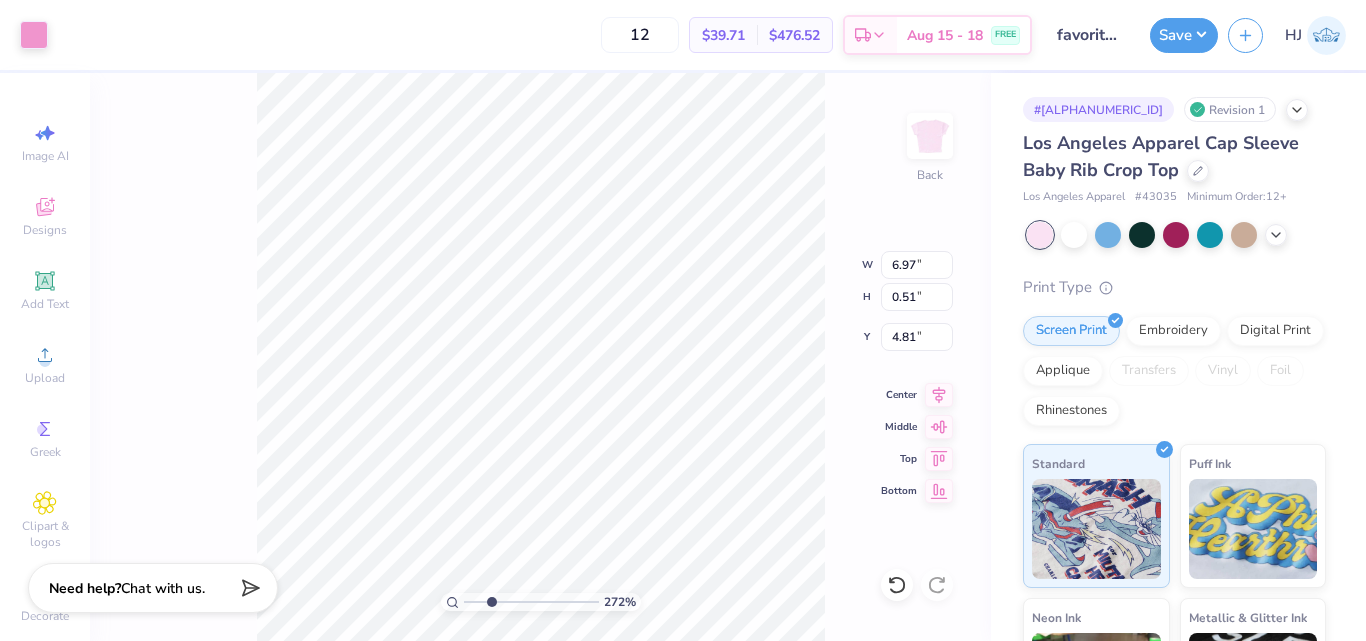 type on "2.71964221644285" 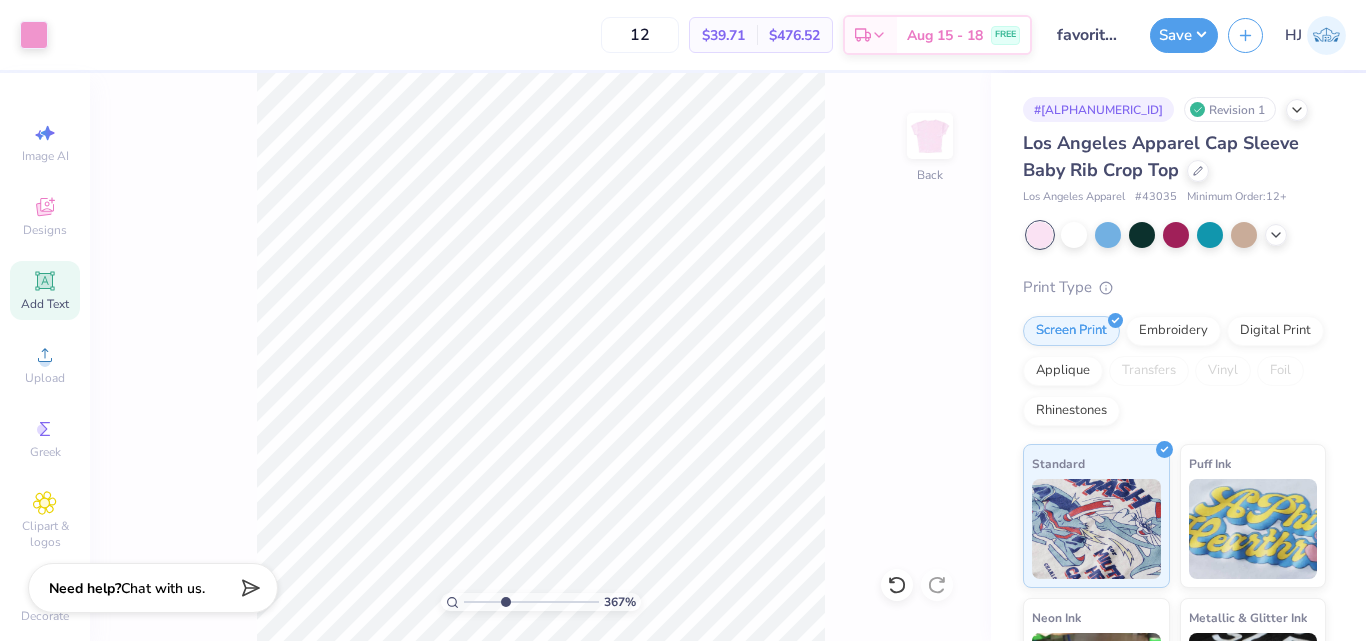 click 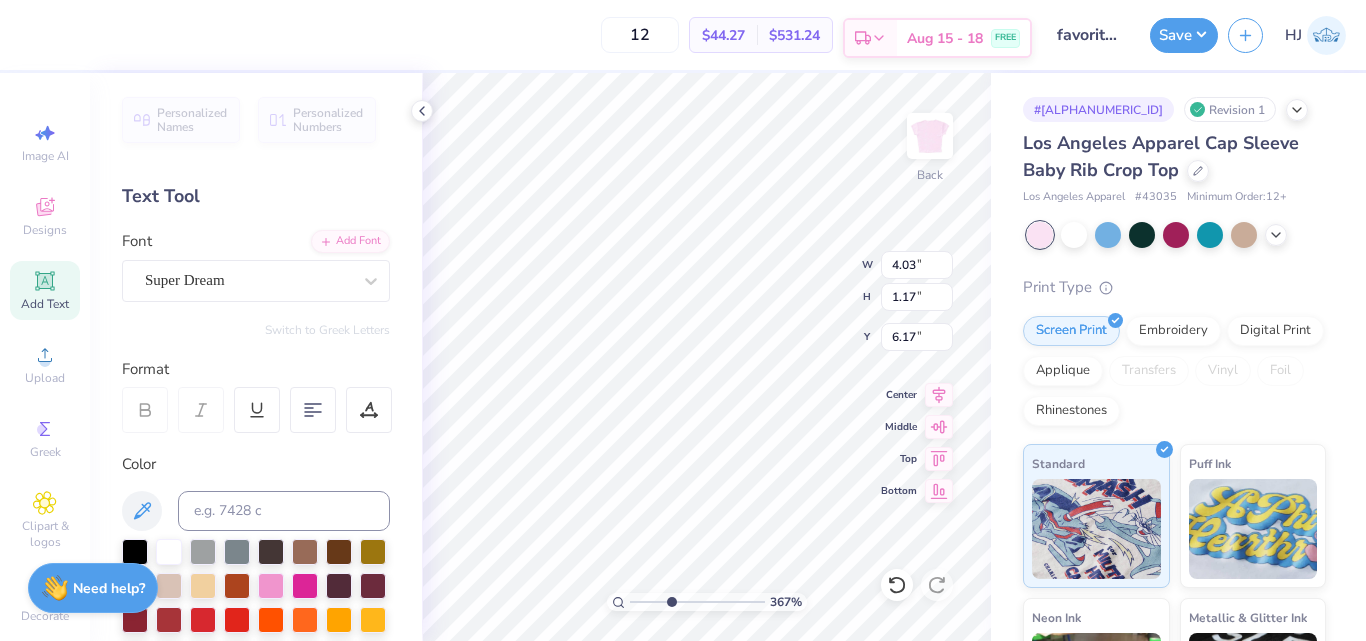 scroll, scrollTop: 17, scrollLeft: 3, axis: both 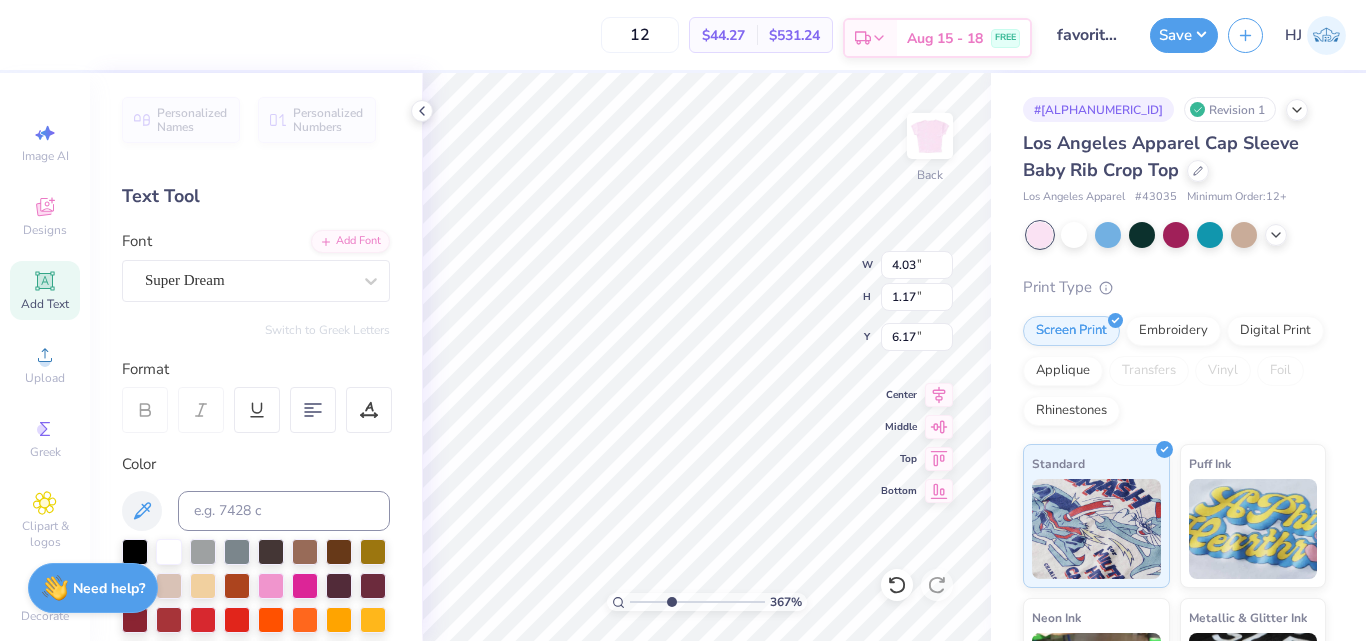 type on "3.6716840780171" 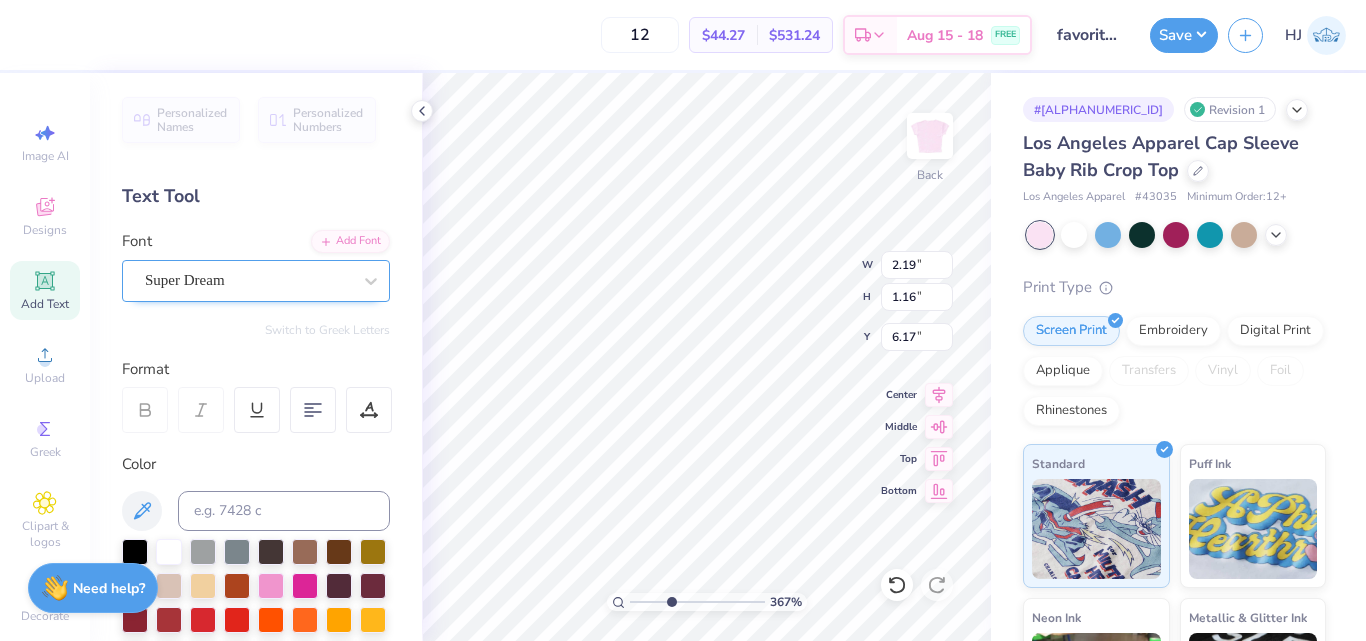 click on "Super Dream" at bounding box center (248, 280) 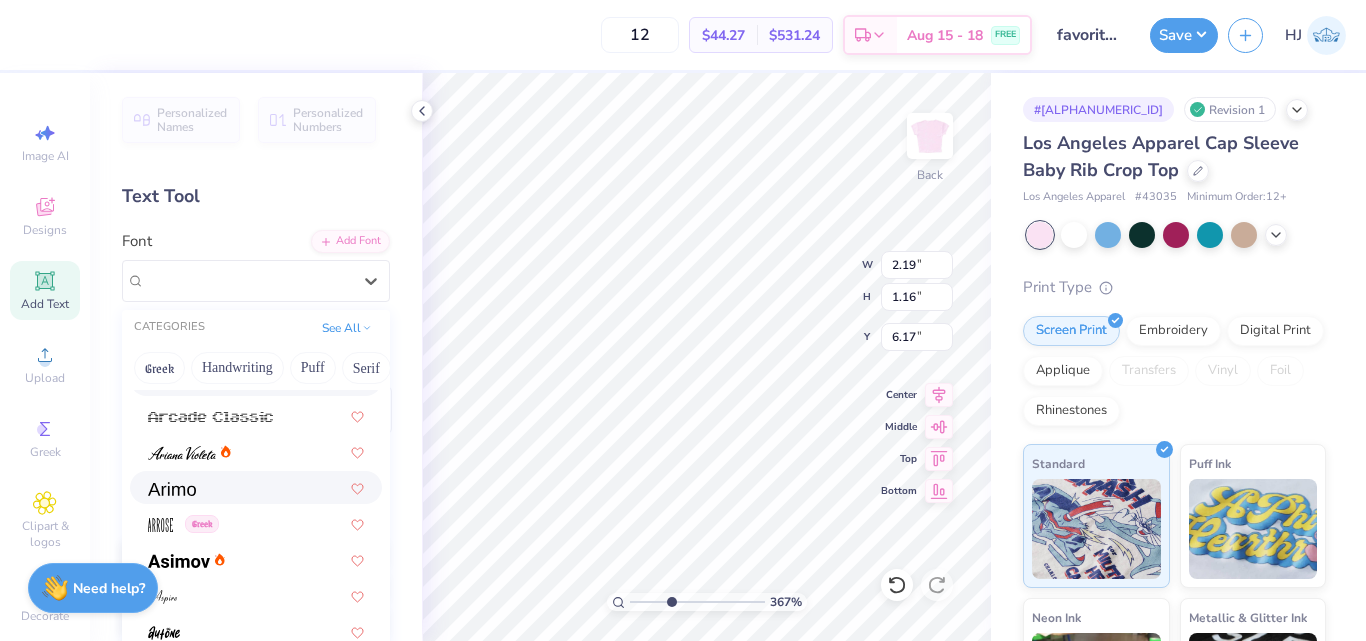 scroll, scrollTop: 600, scrollLeft: 0, axis: vertical 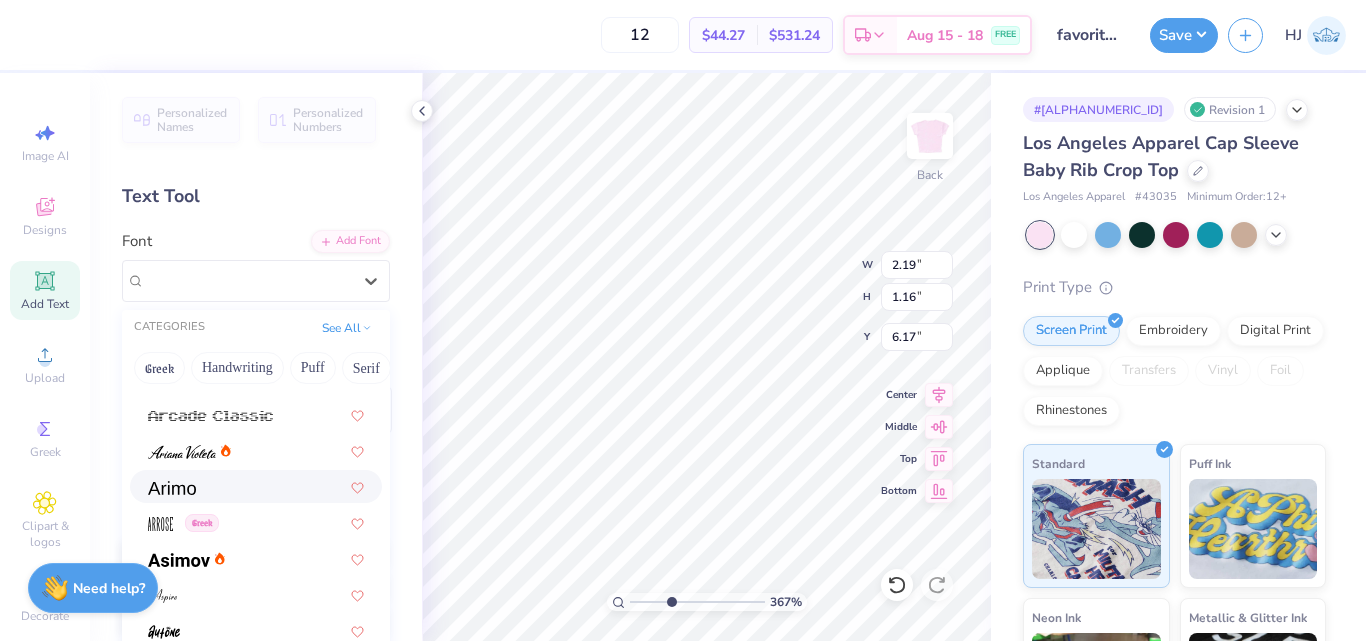 click at bounding box center [256, 486] 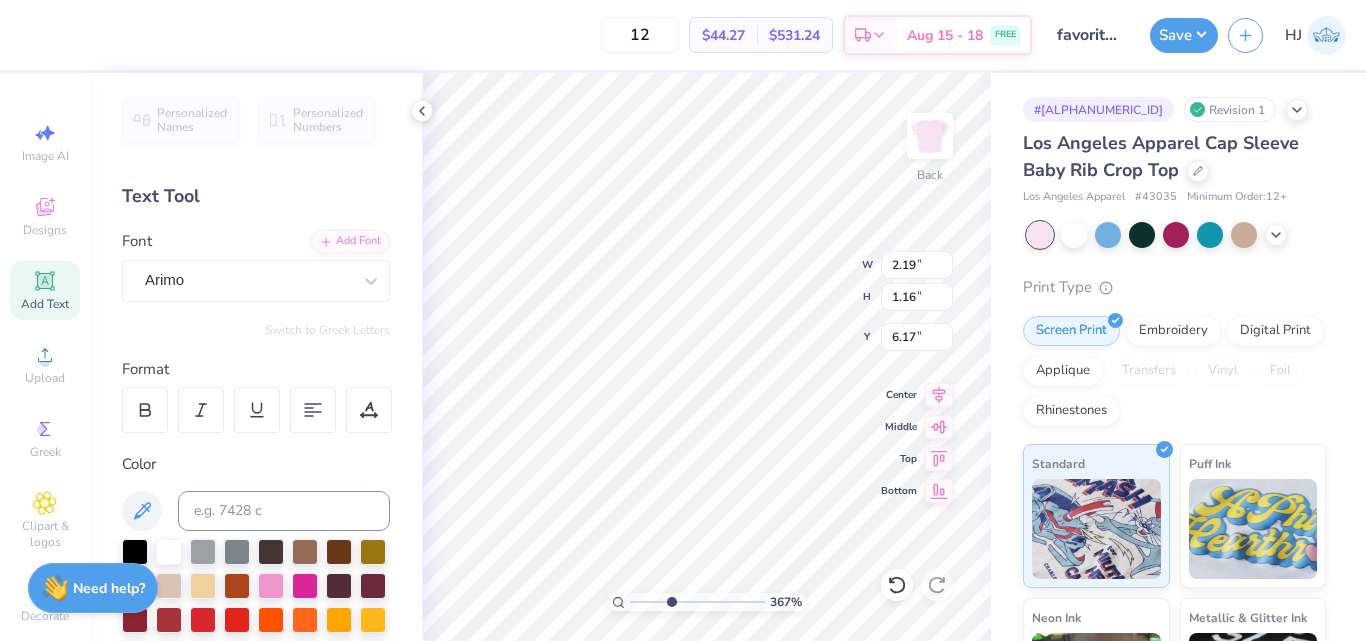 type on "3.6716840780171" 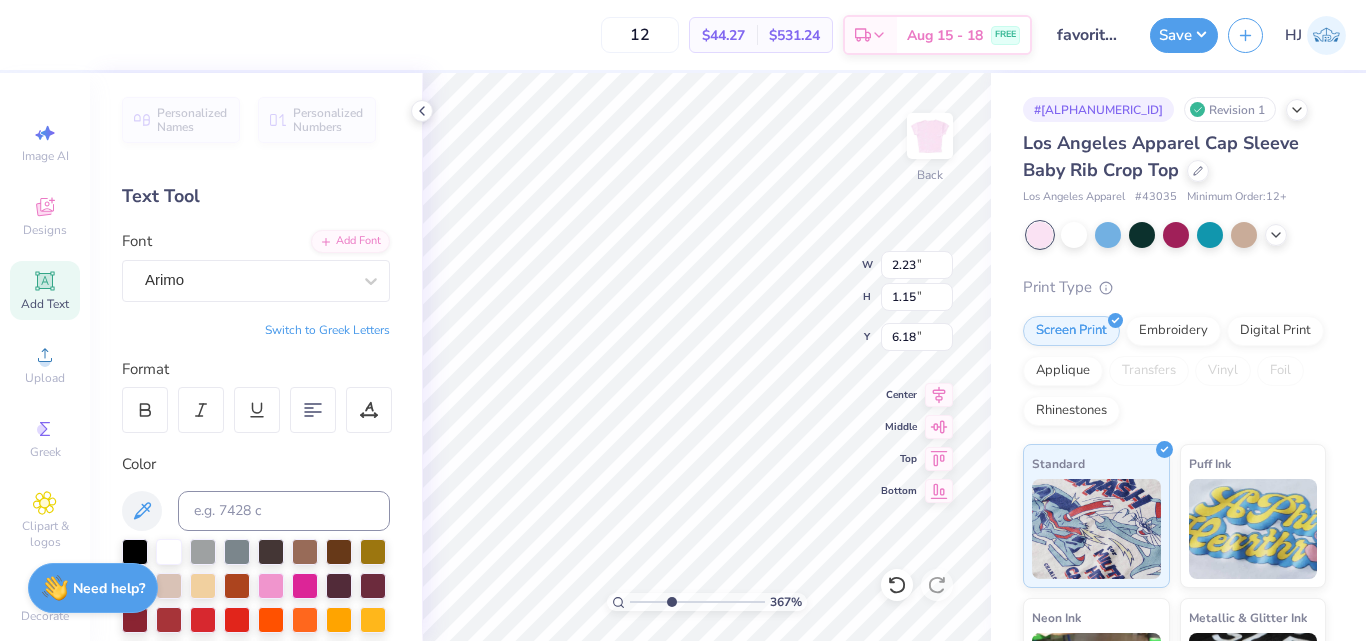 scroll, scrollTop: 17, scrollLeft: 3, axis: both 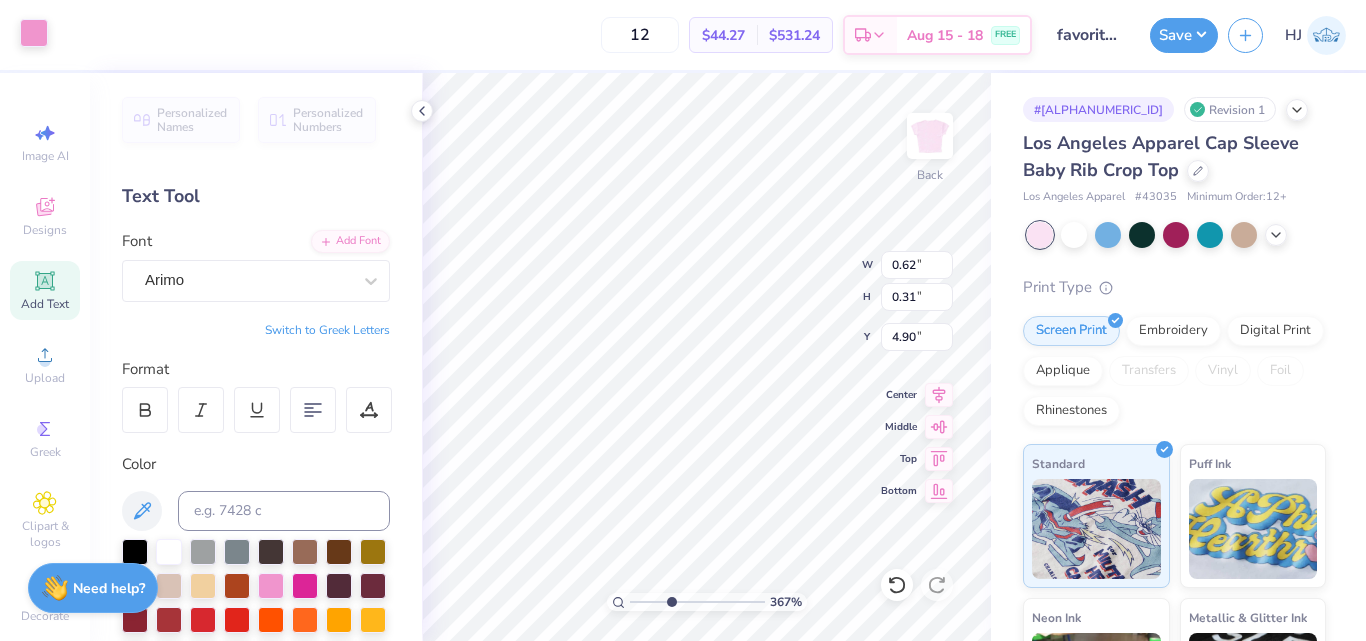click at bounding box center [34, 33] 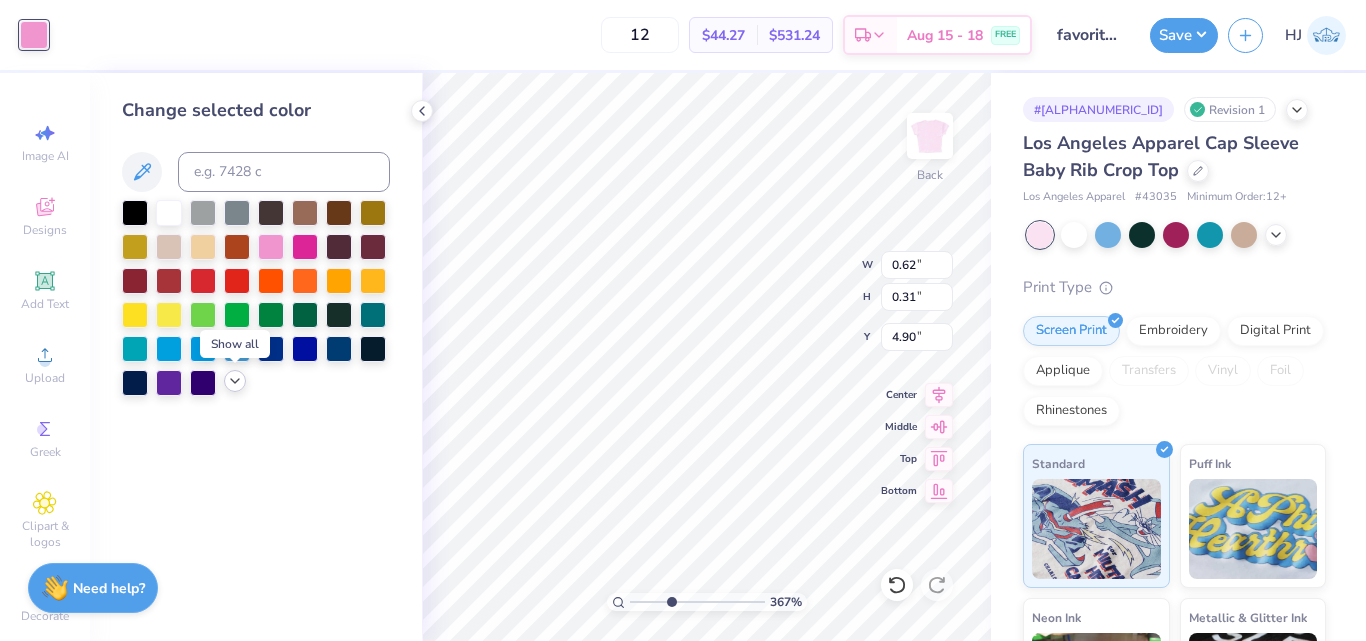 click 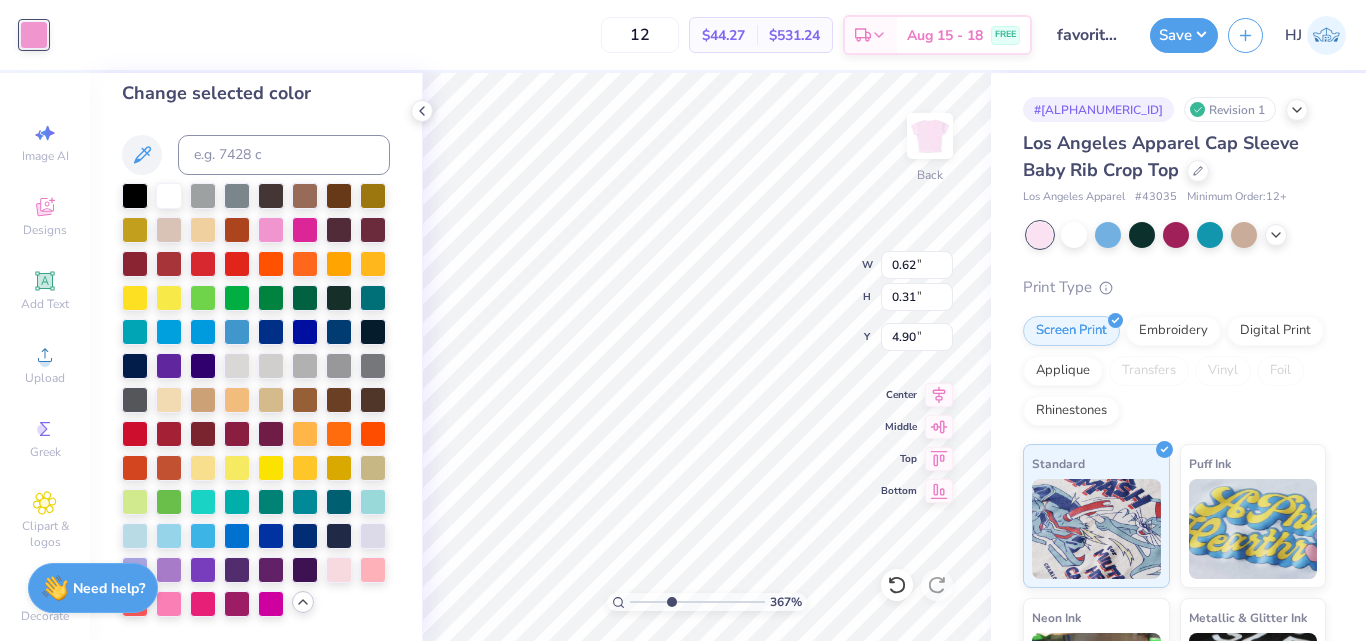 scroll, scrollTop: 85, scrollLeft: 0, axis: vertical 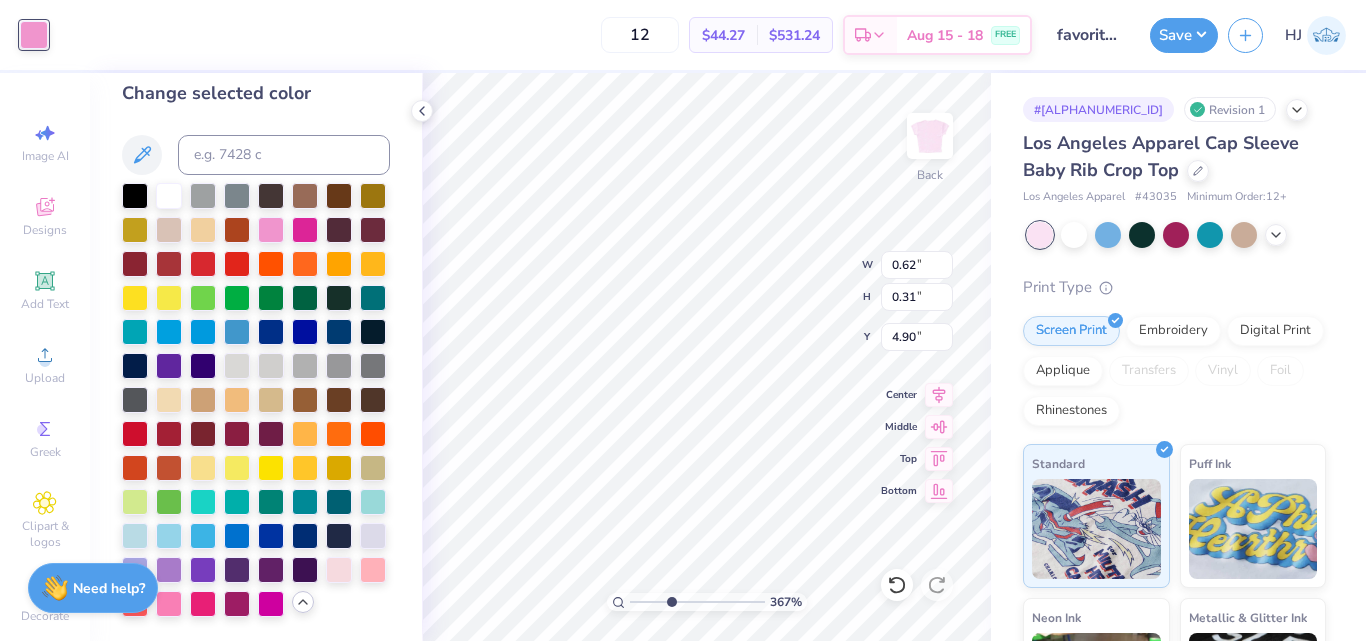 type on "3.6716840780171" 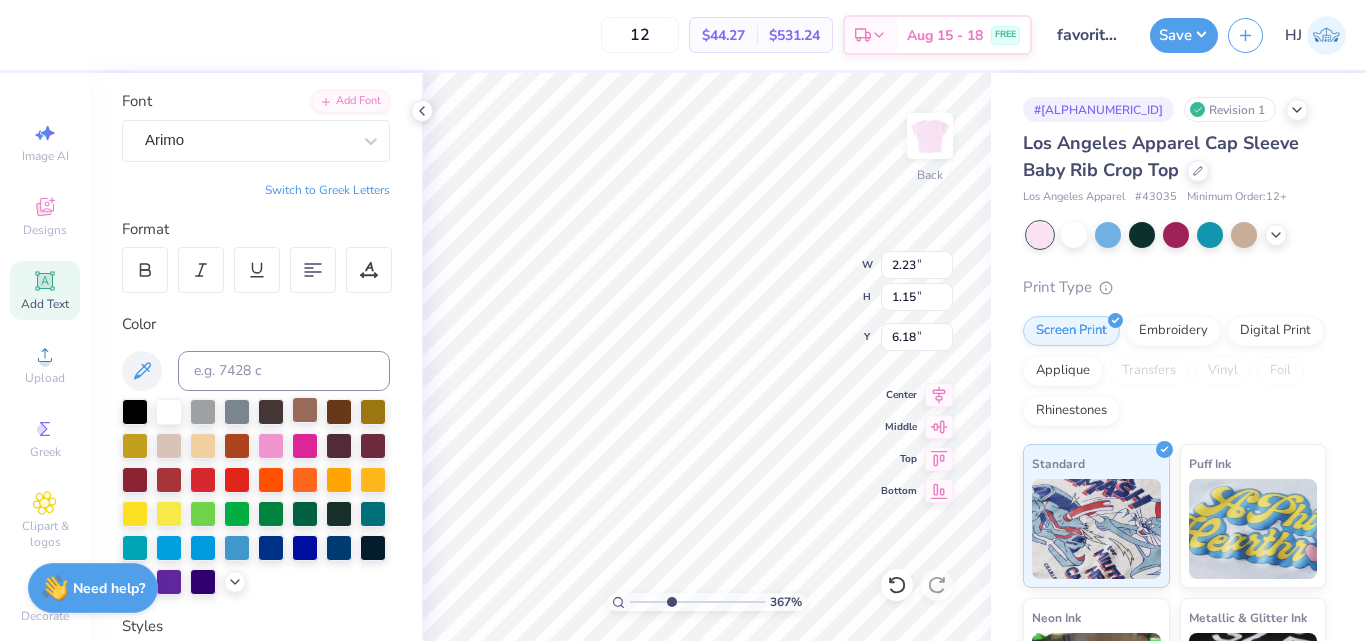 scroll, scrollTop: 200, scrollLeft: 0, axis: vertical 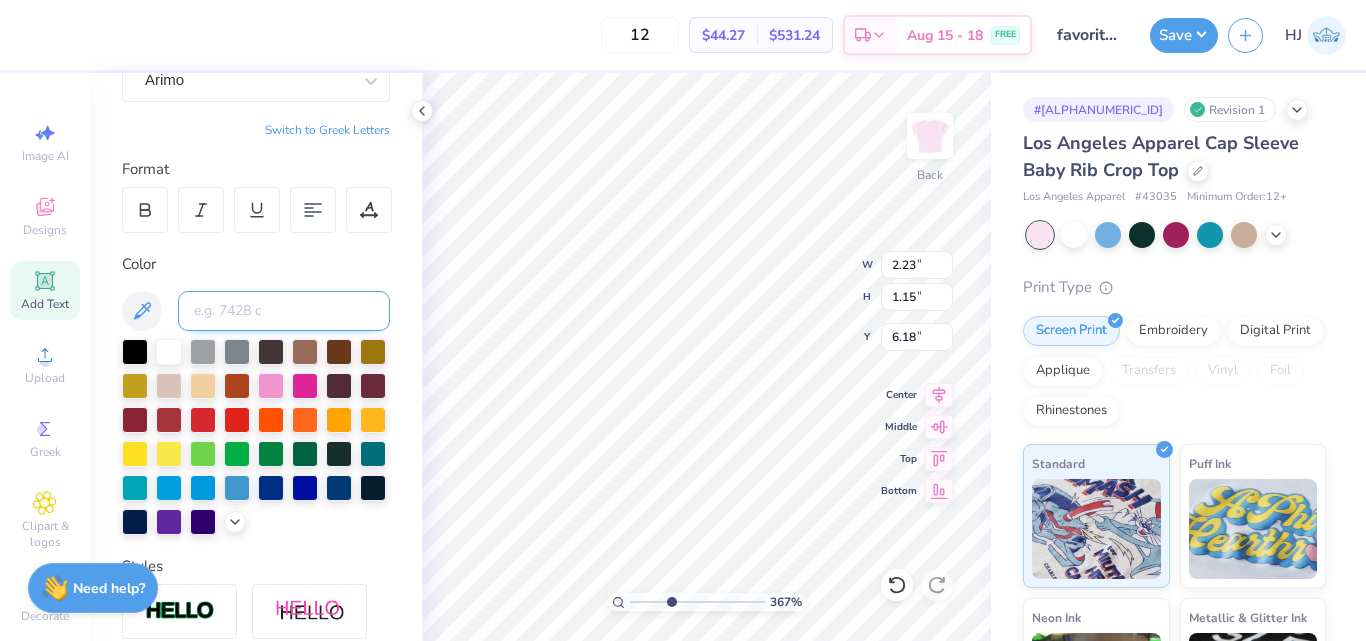 click at bounding box center (284, 311) 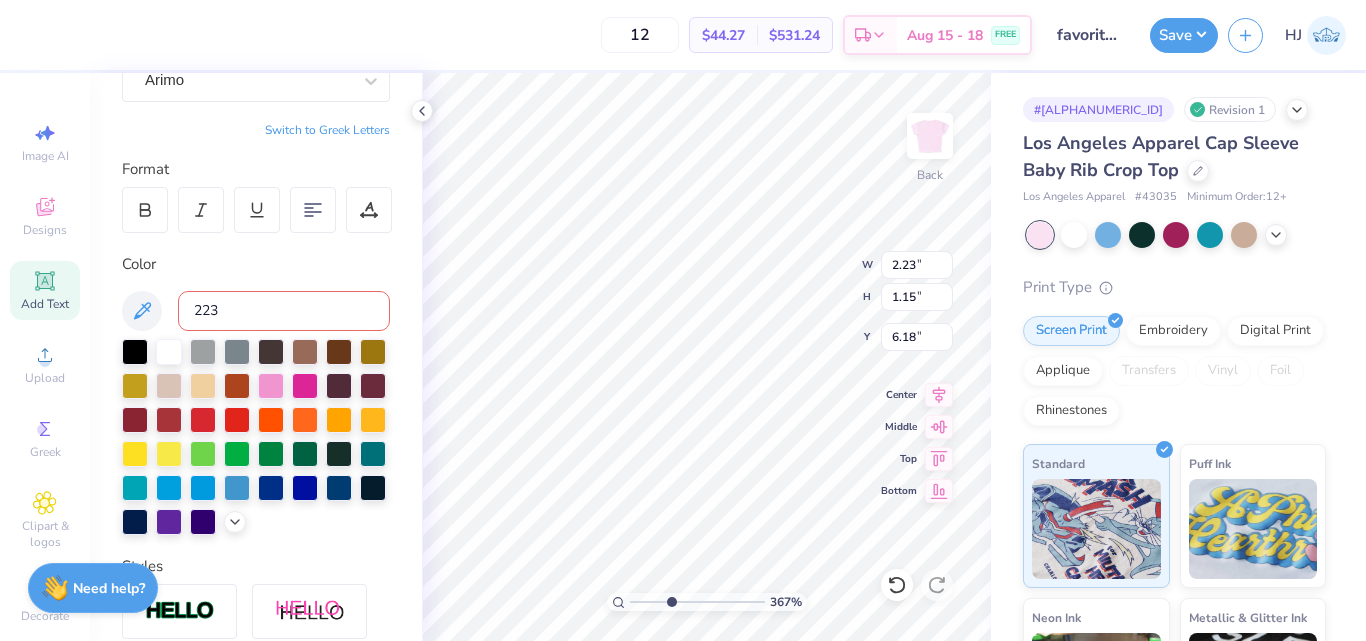 type on "223" 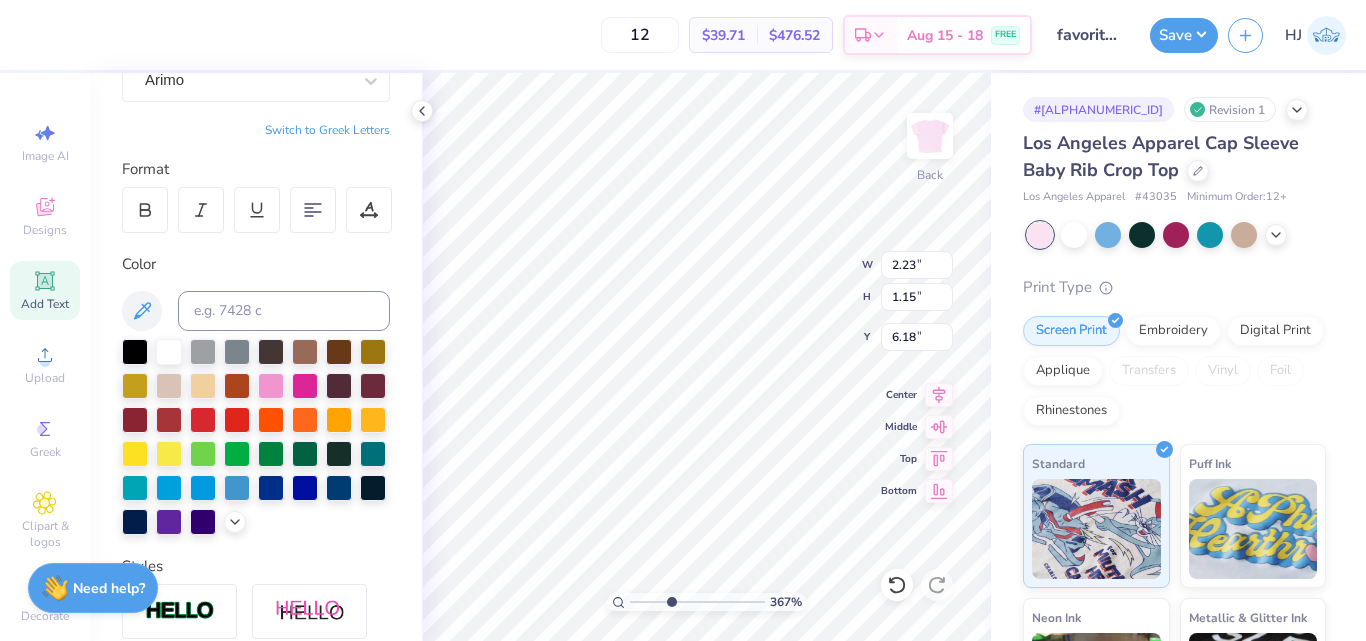 type on "3.6716840780171" 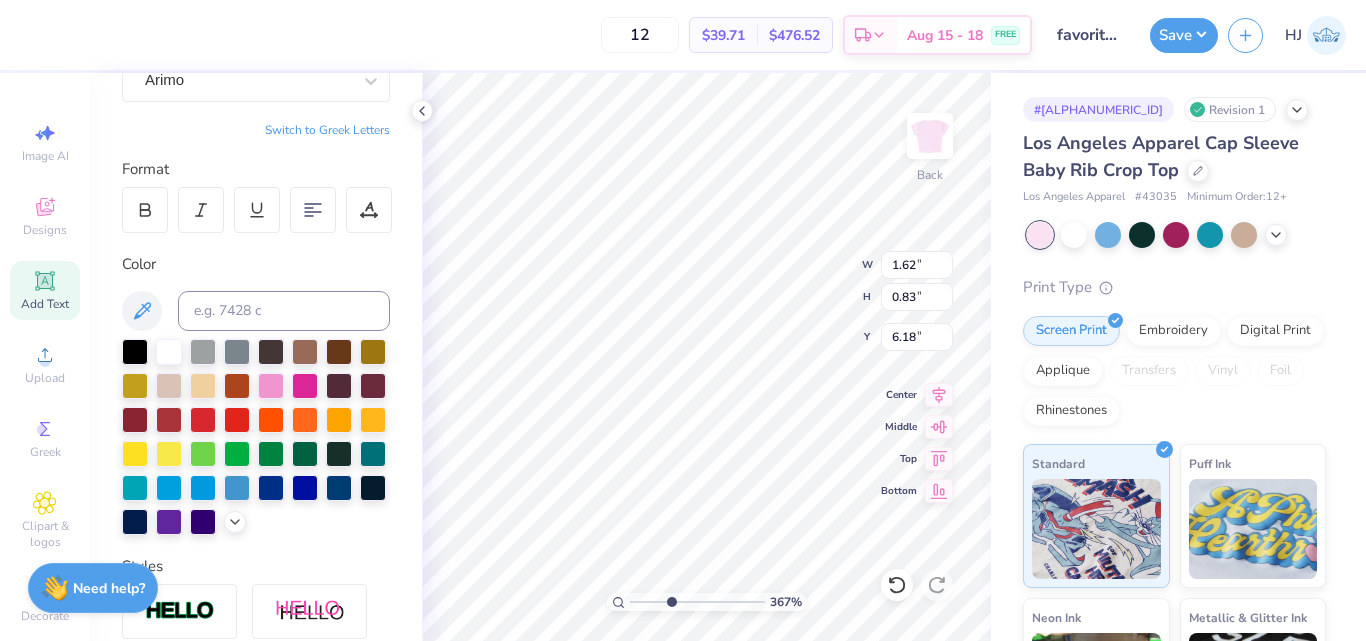 scroll, scrollTop: 17, scrollLeft: 2, axis: both 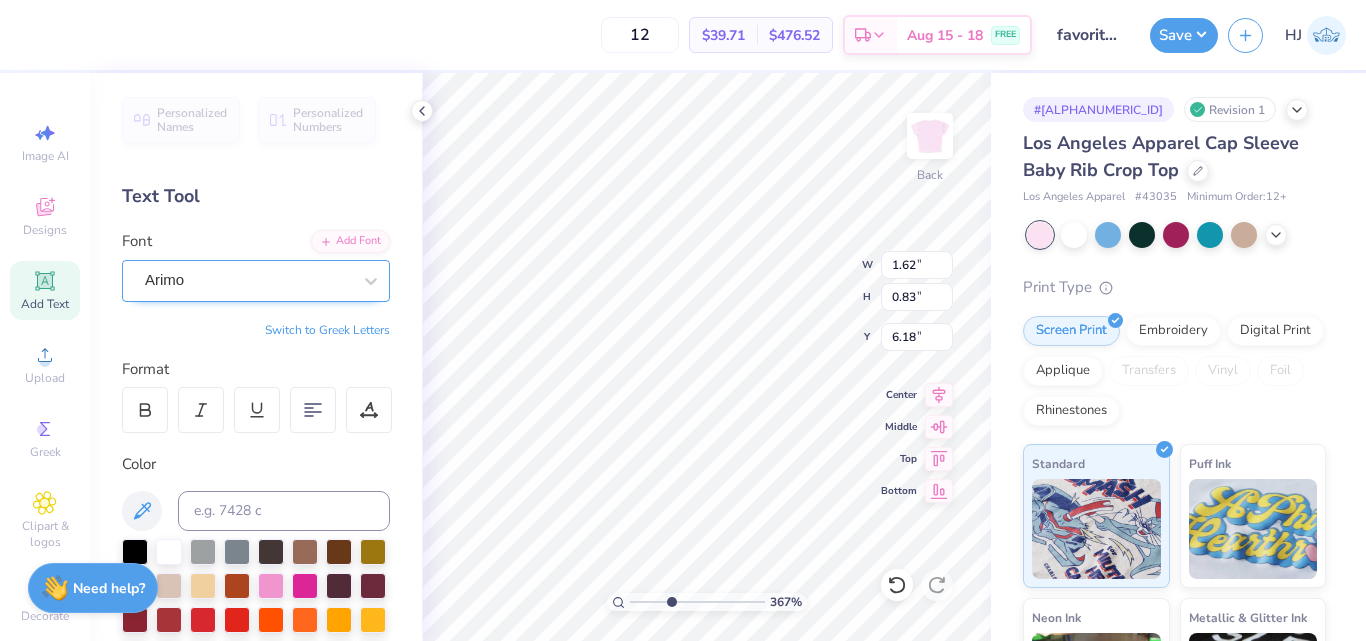 click at bounding box center [248, 280] 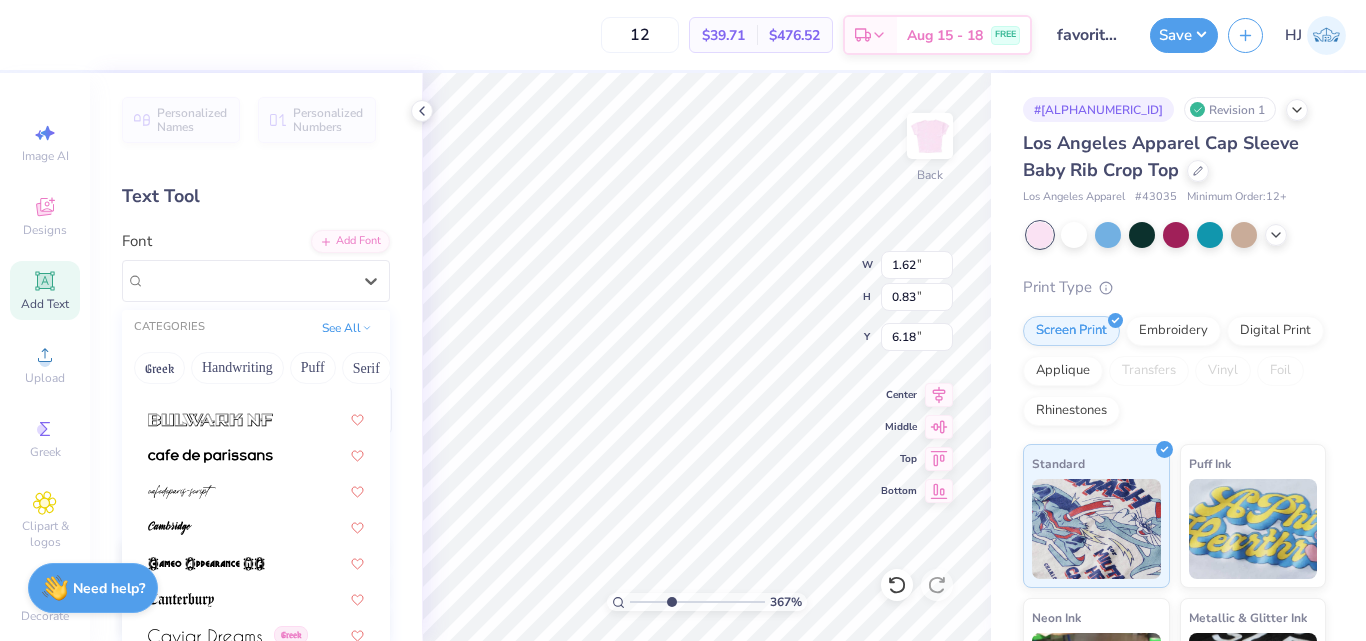 scroll, scrollTop: 2000, scrollLeft: 0, axis: vertical 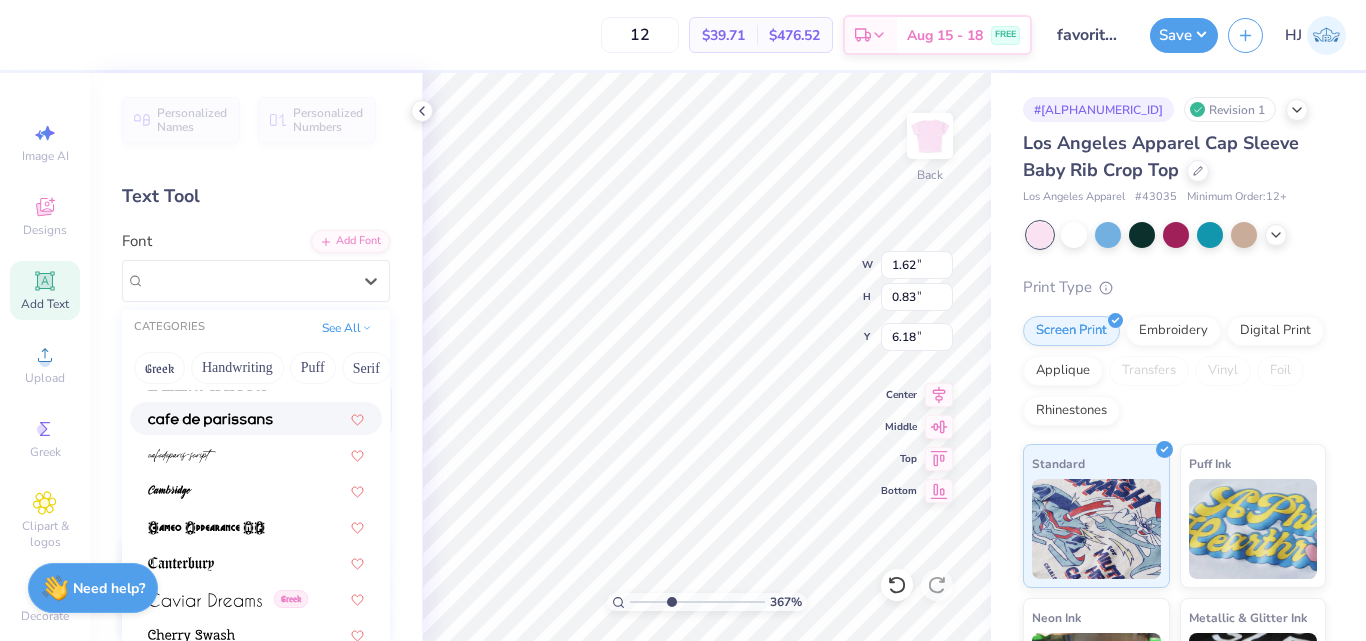 click at bounding box center [210, 420] 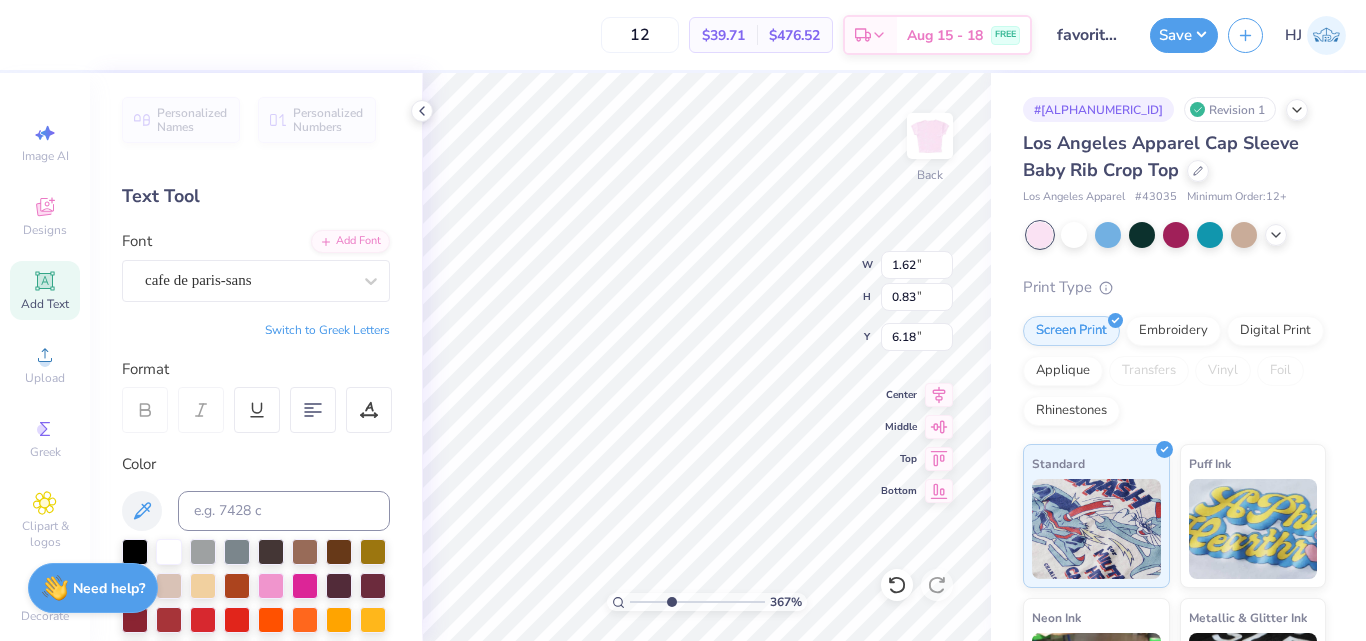 type on "3.6716840780171" 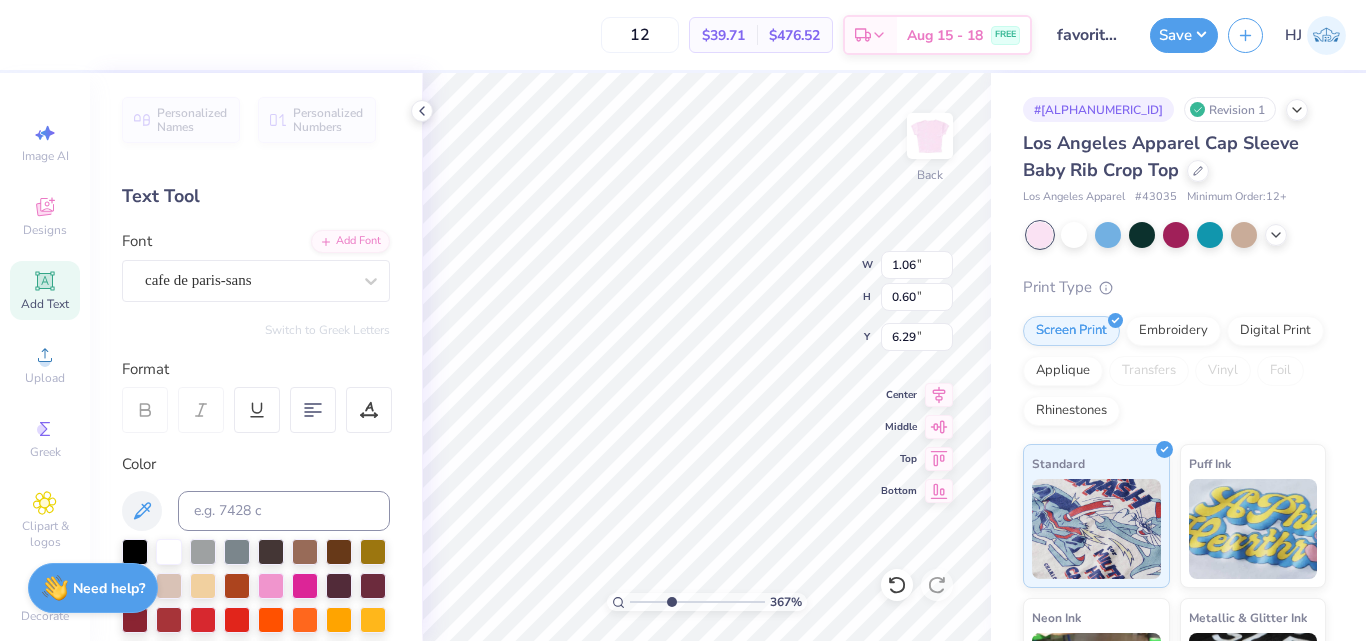 type on "3.6716840780171" 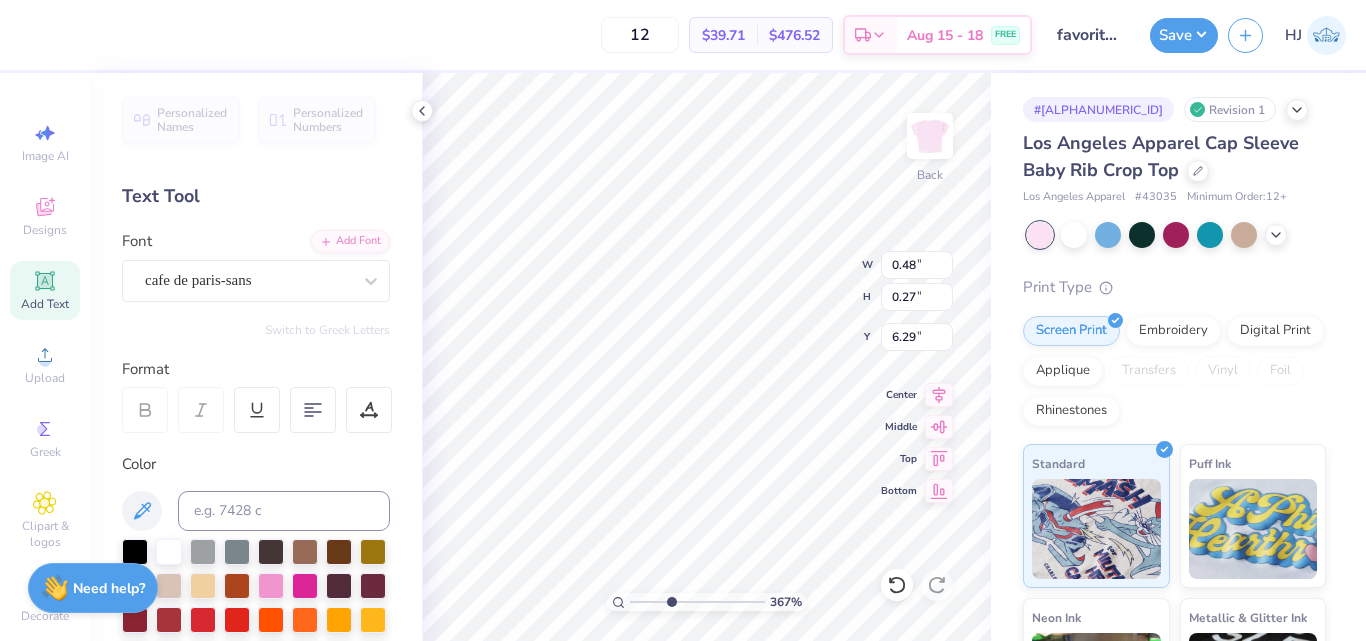 type on "3.6716840780171" 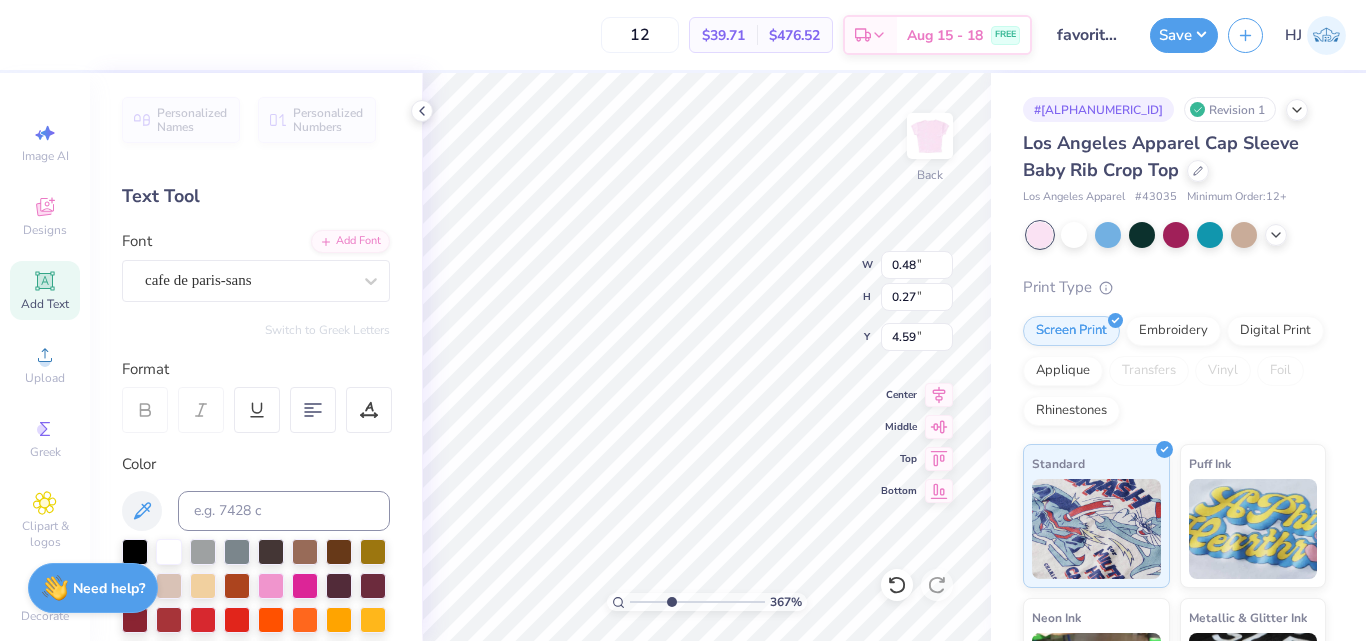 type on "3.6716840780171" 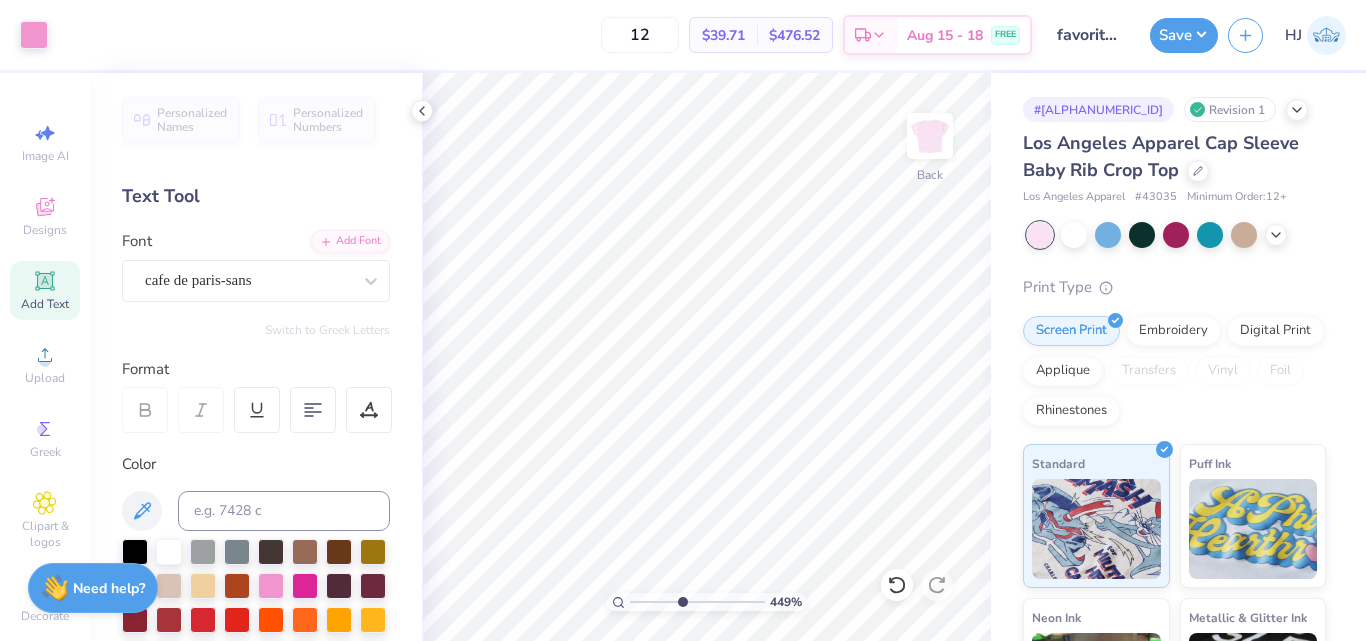 type on "4.95699908144428" 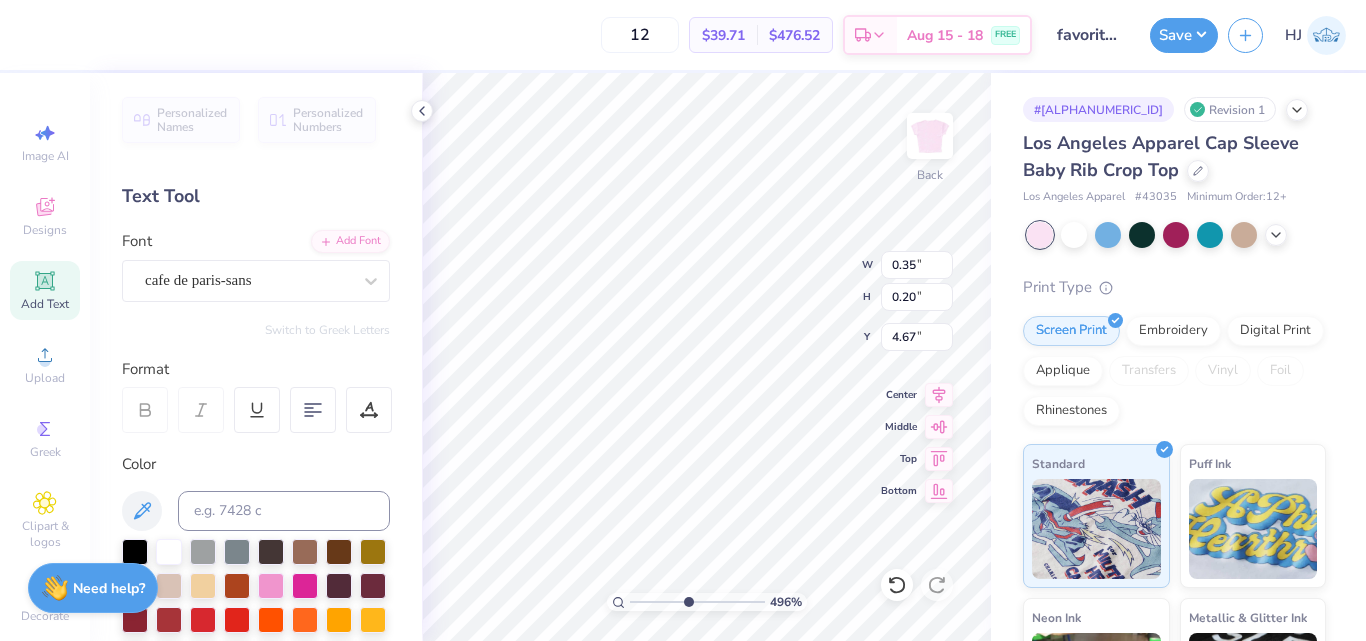 type on "4.67" 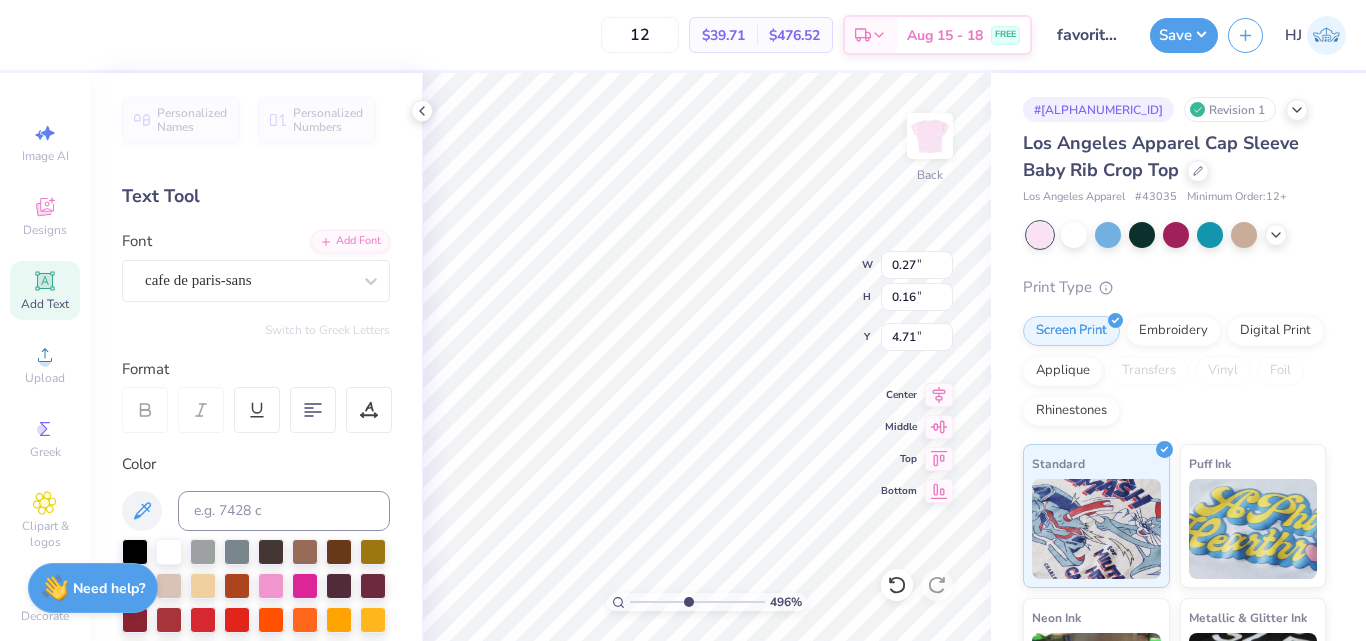type on "5.06" 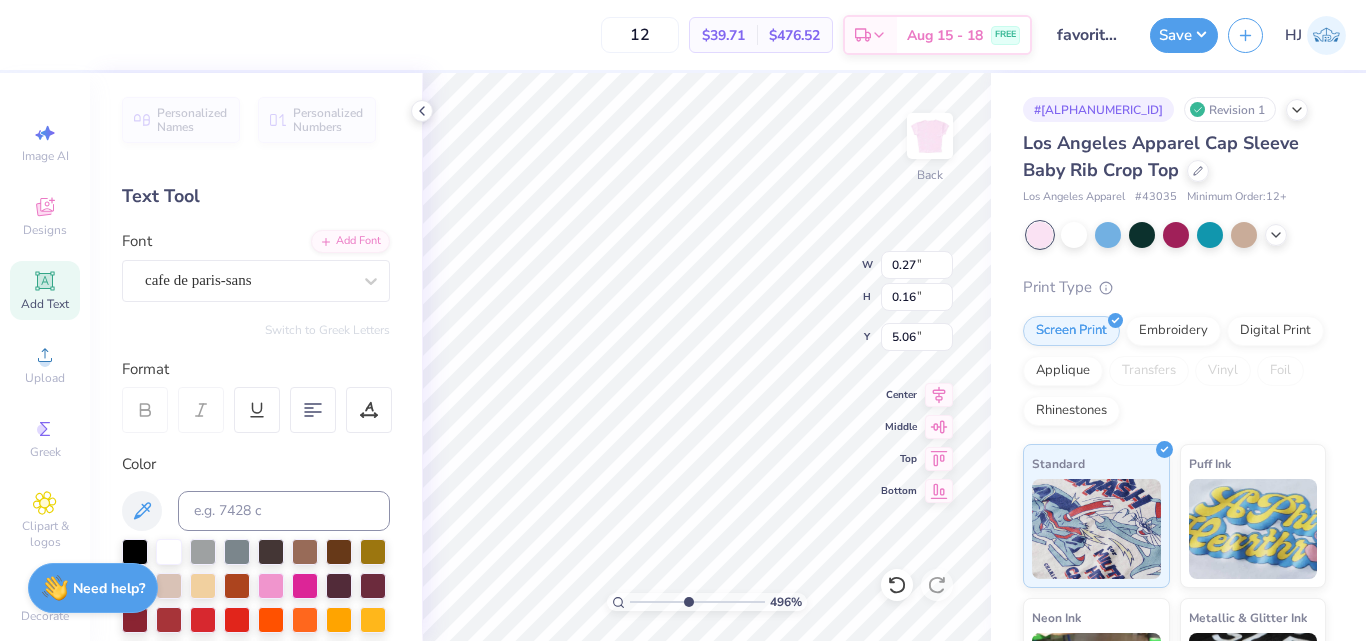 type on "0.34" 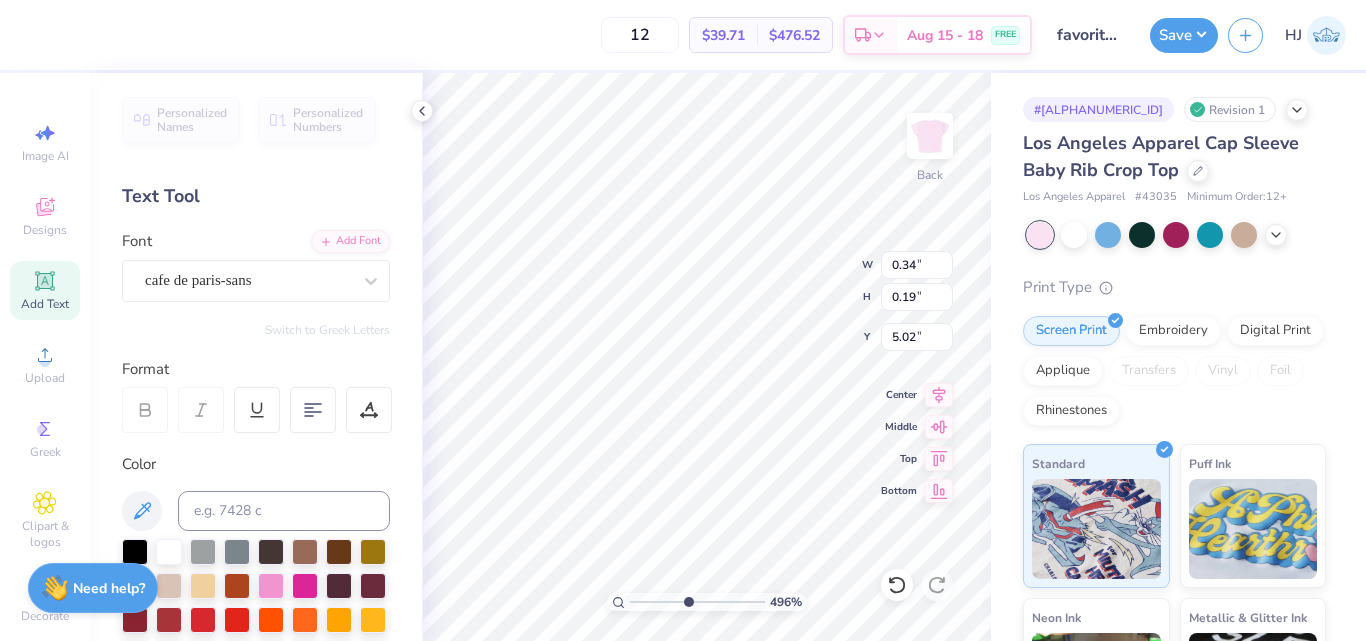 type on "4.71" 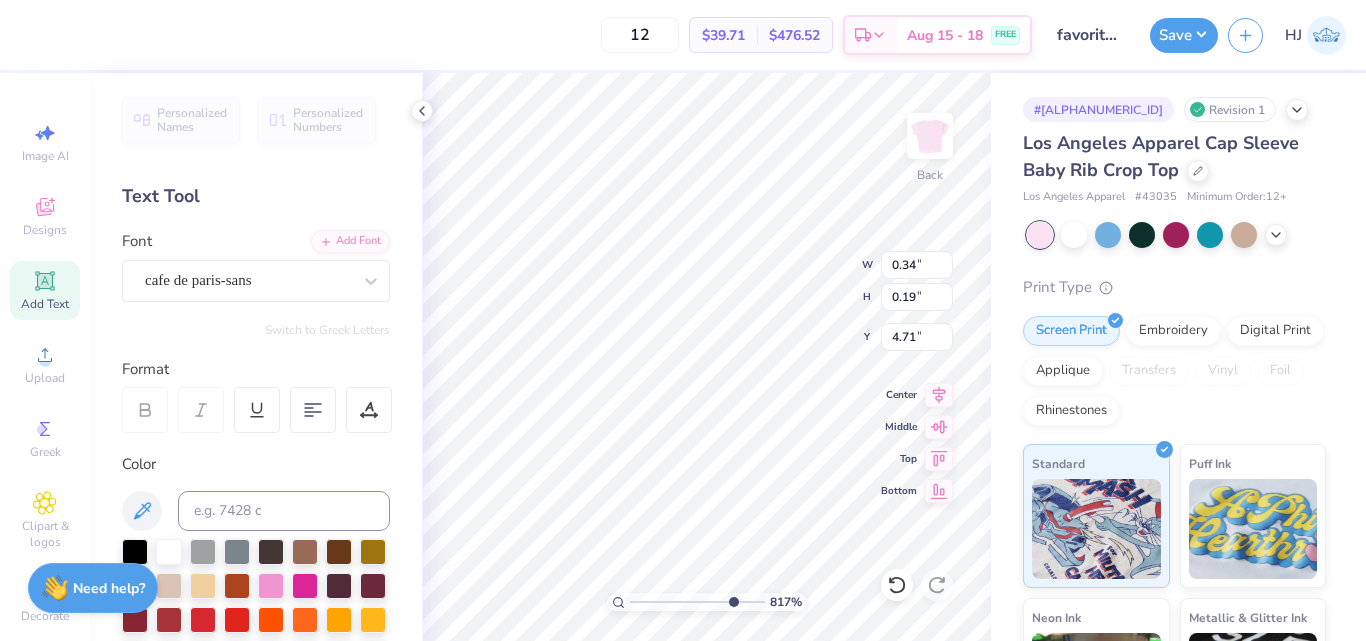 type on "8.1747546207744" 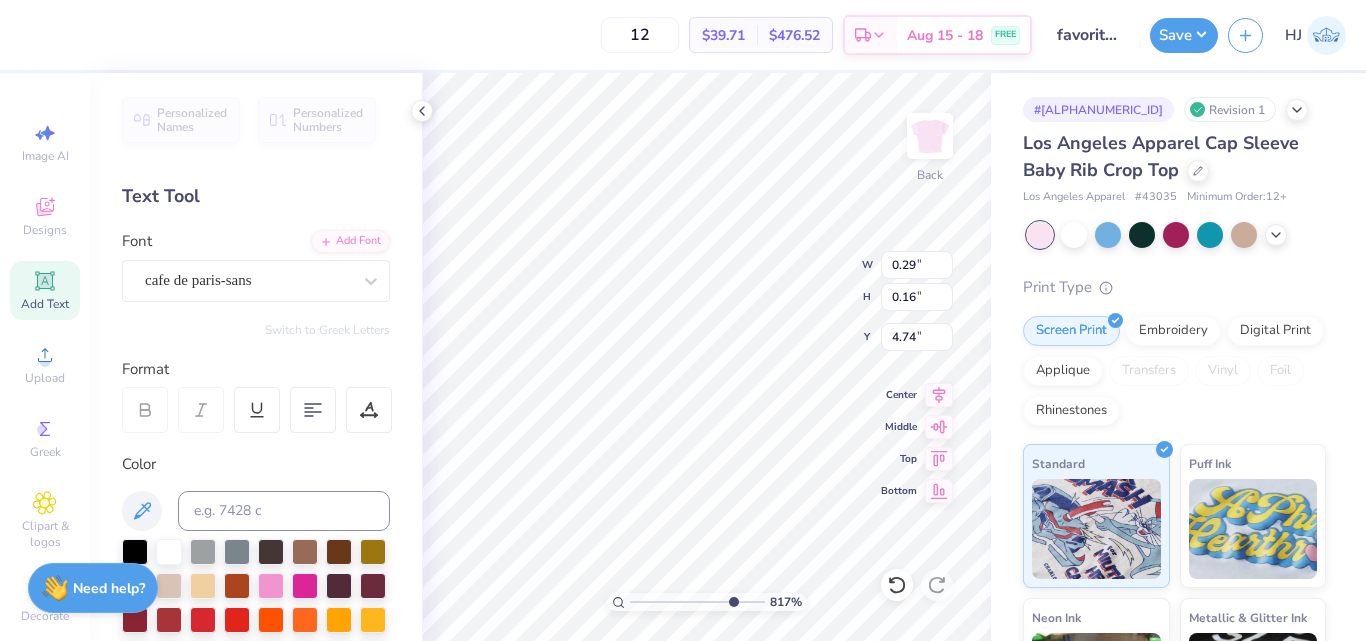 type on "8.1747546207744" 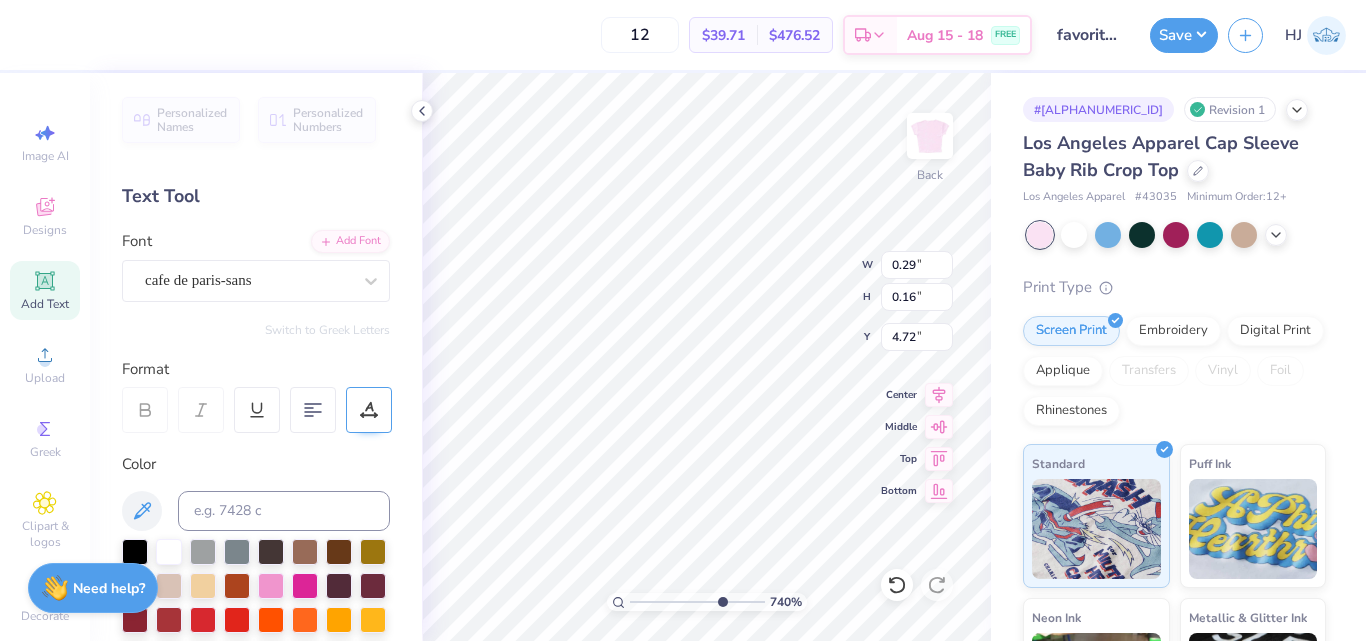 type on "7.39645378545818" 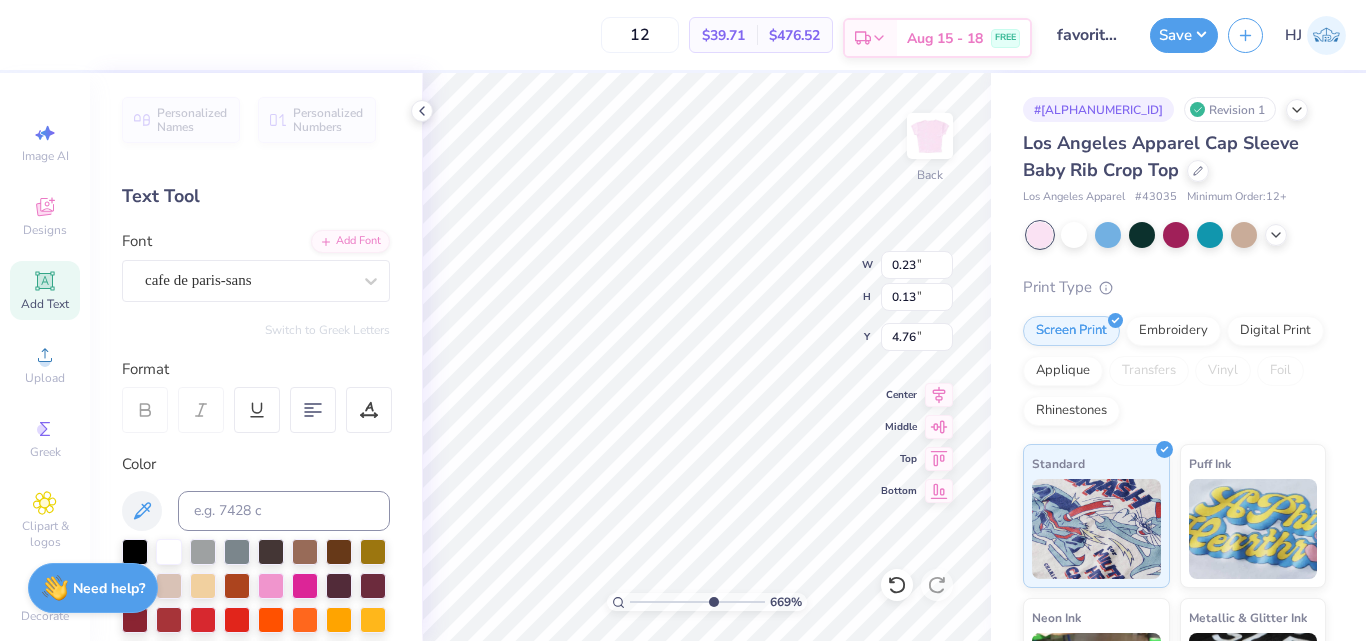 type on "6.69225330157202" 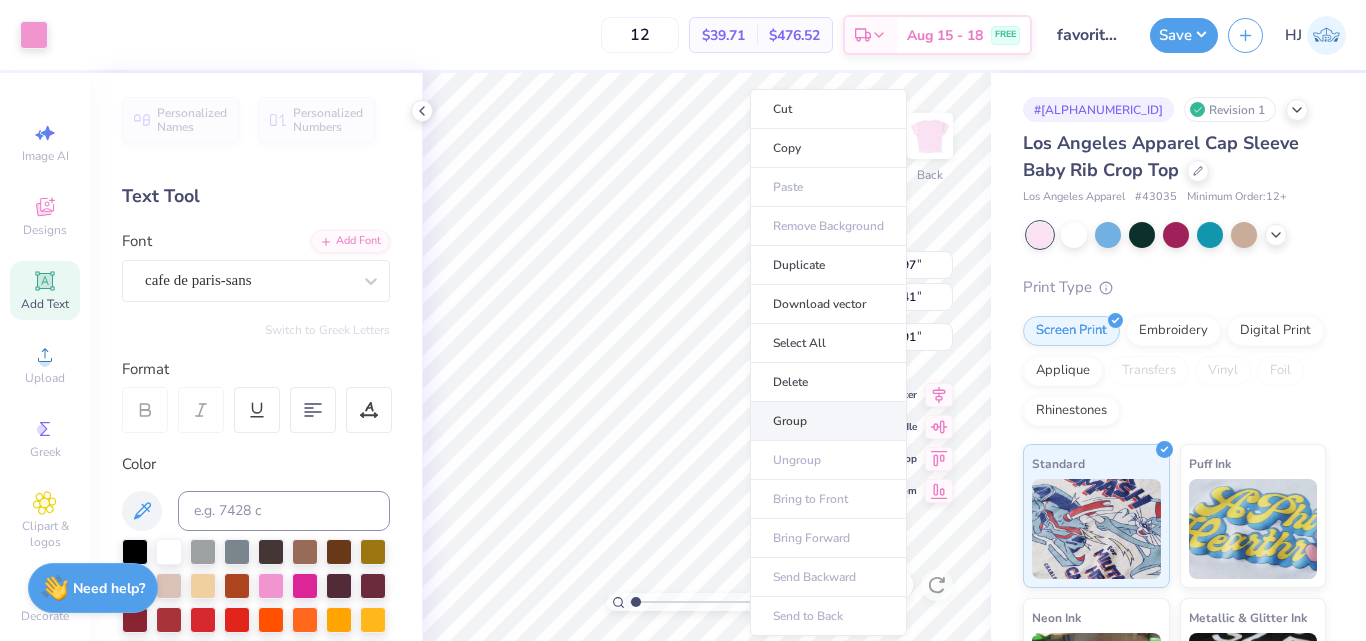 click on "Group" at bounding box center [828, 421] 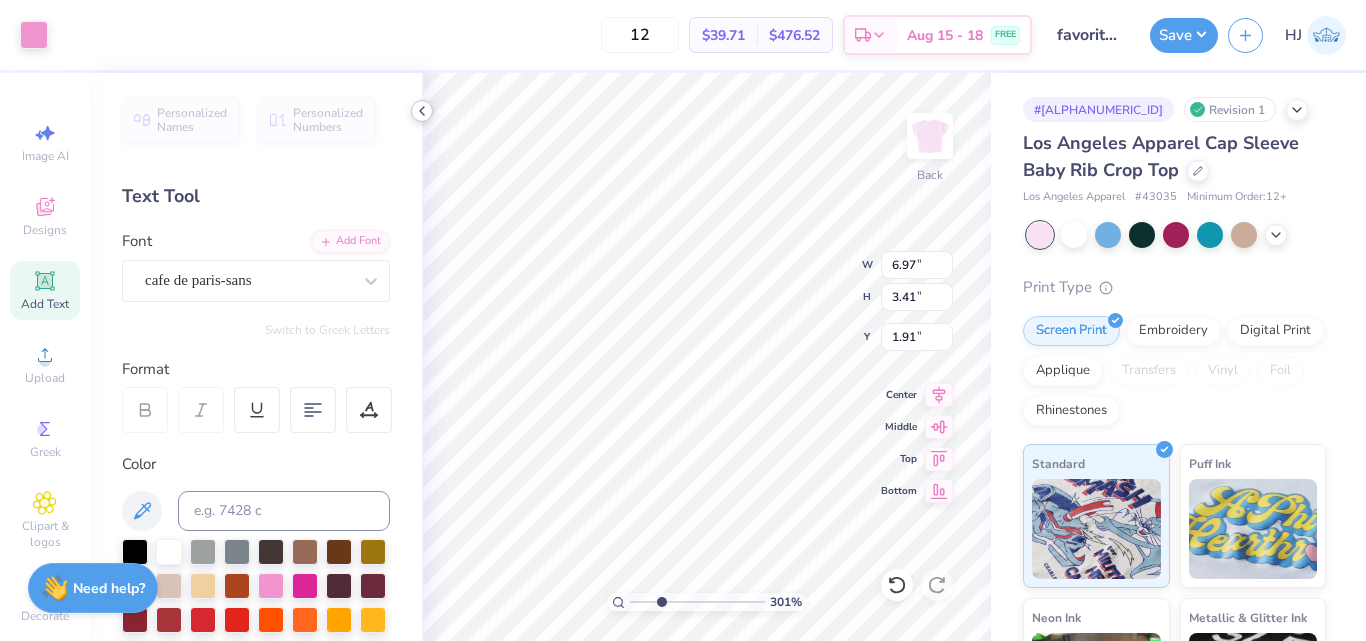 click 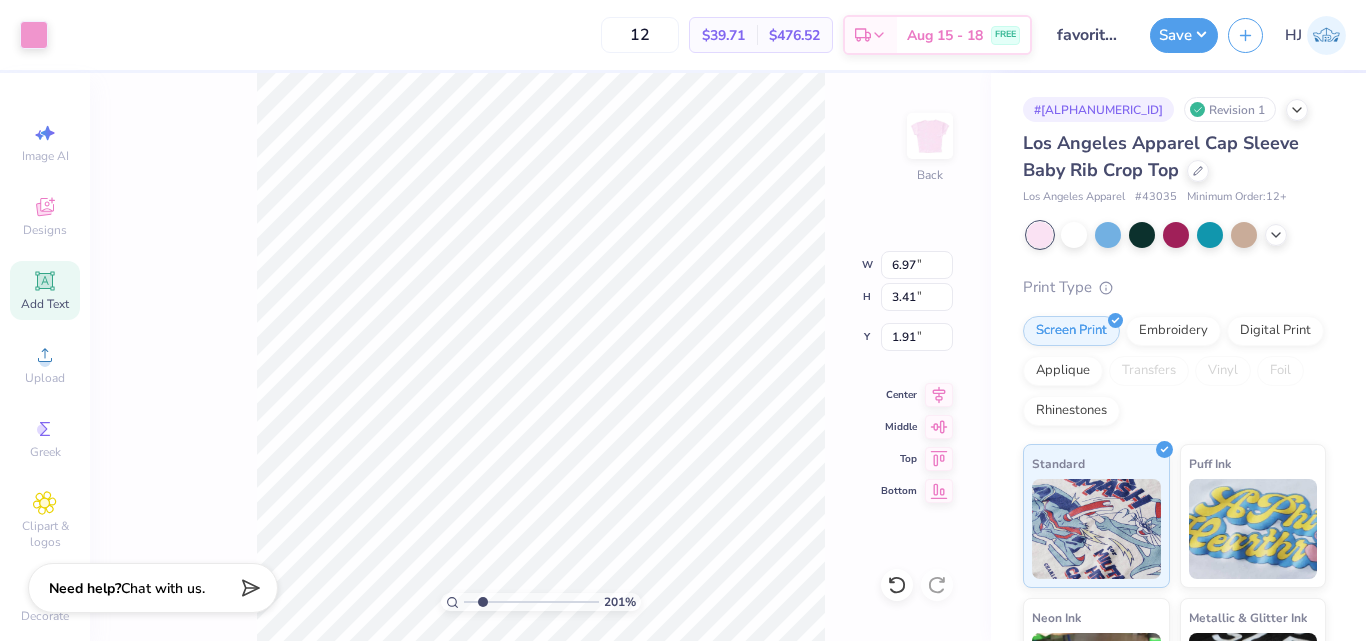 type on "2.01445811466781" 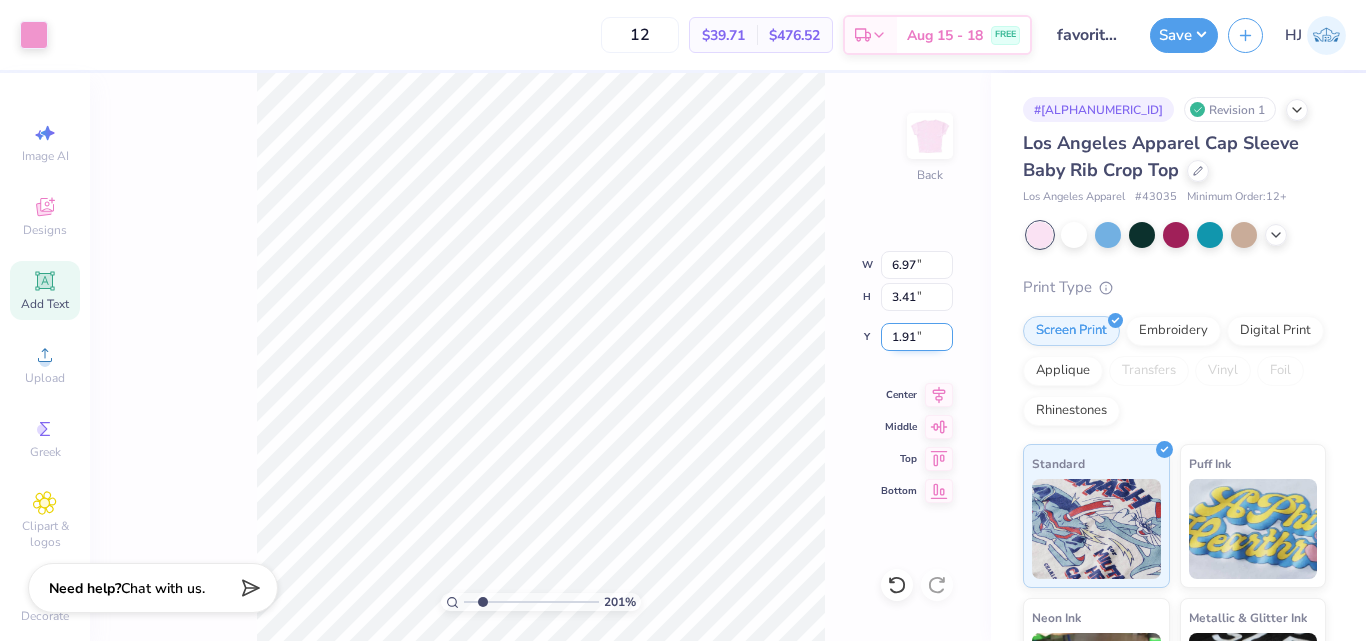 click on "1.91" at bounding box center (917, 337) 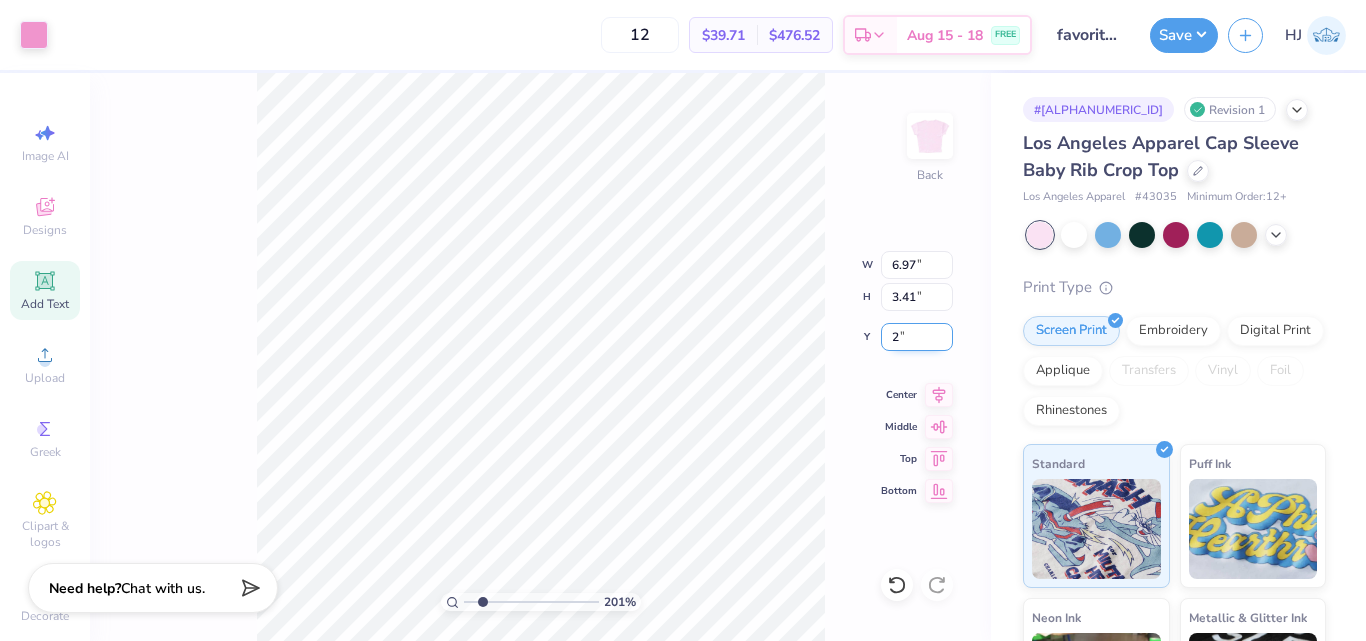 type on "2" 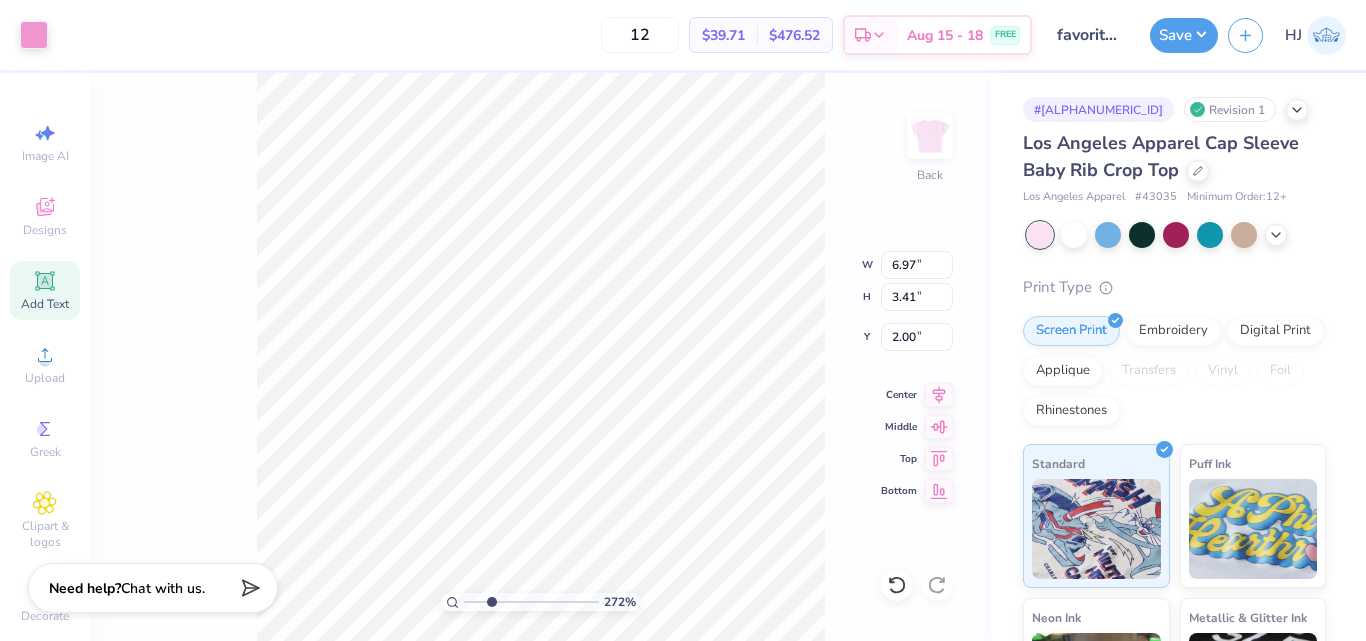 type on "2.71964221644285" 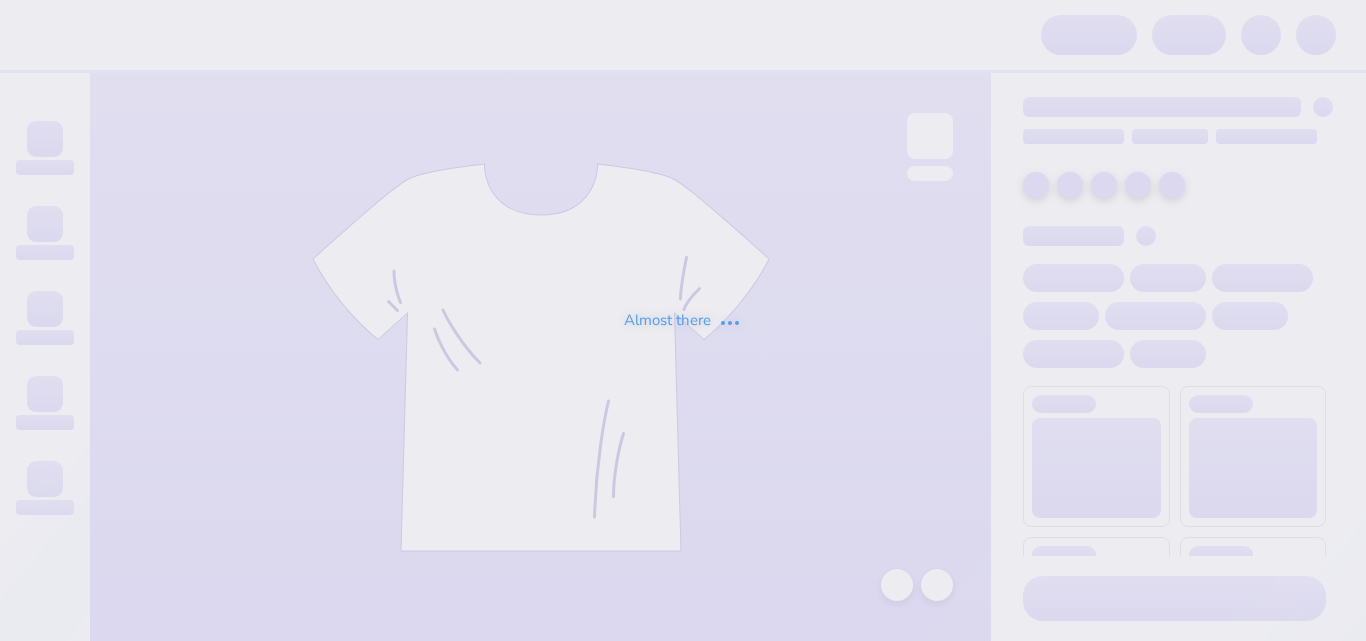 scroll, scrollTop: 0, scrollLeft: 0, axis: both 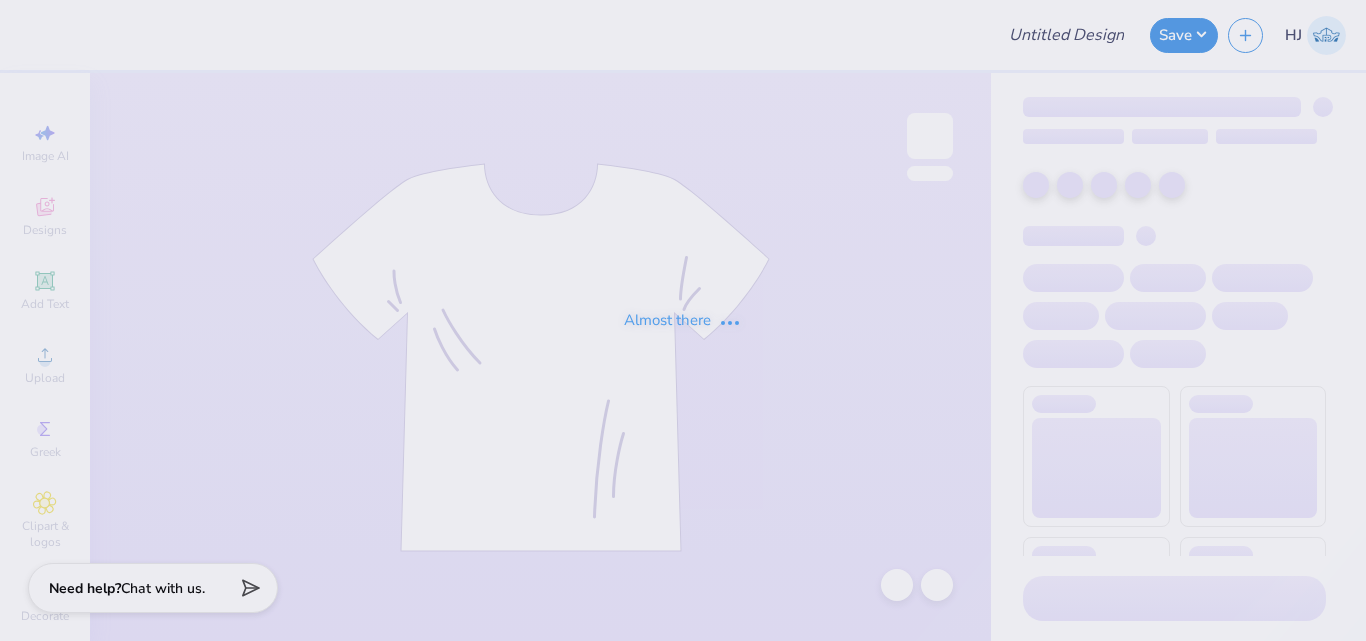 type on "Fall25Rush" 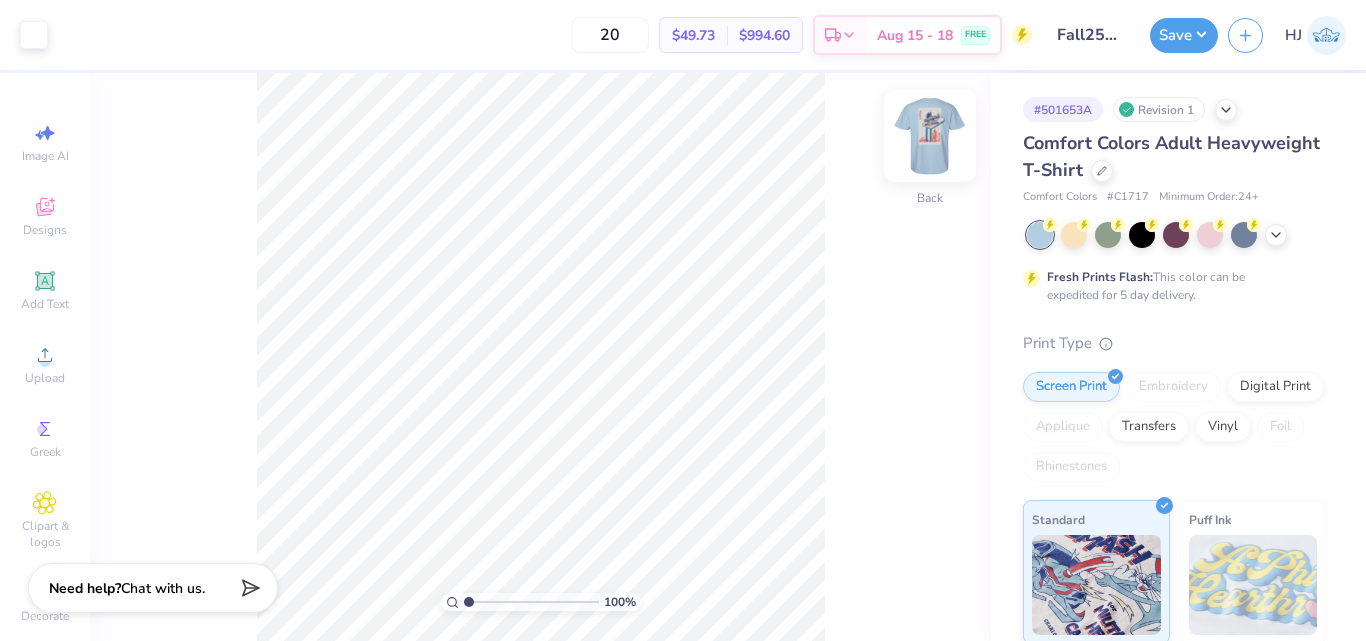 click at bounding box center (930, 136) 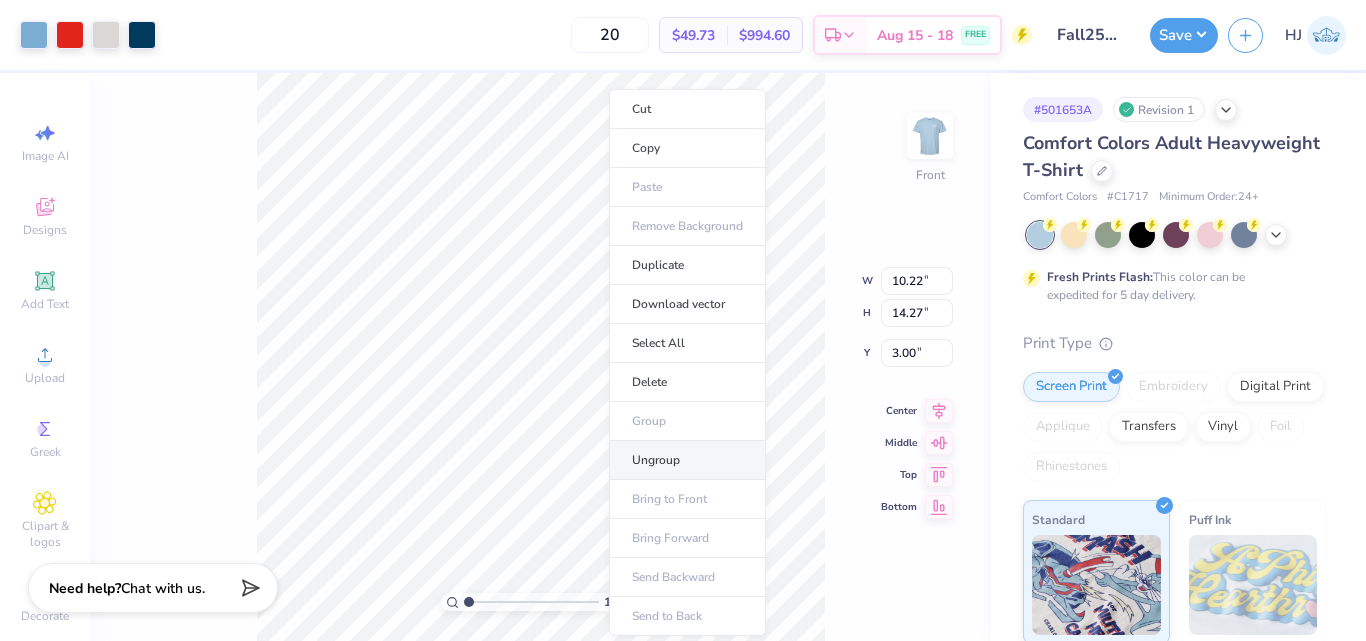 click on "Ungroup" at bounding box center (687, 460) 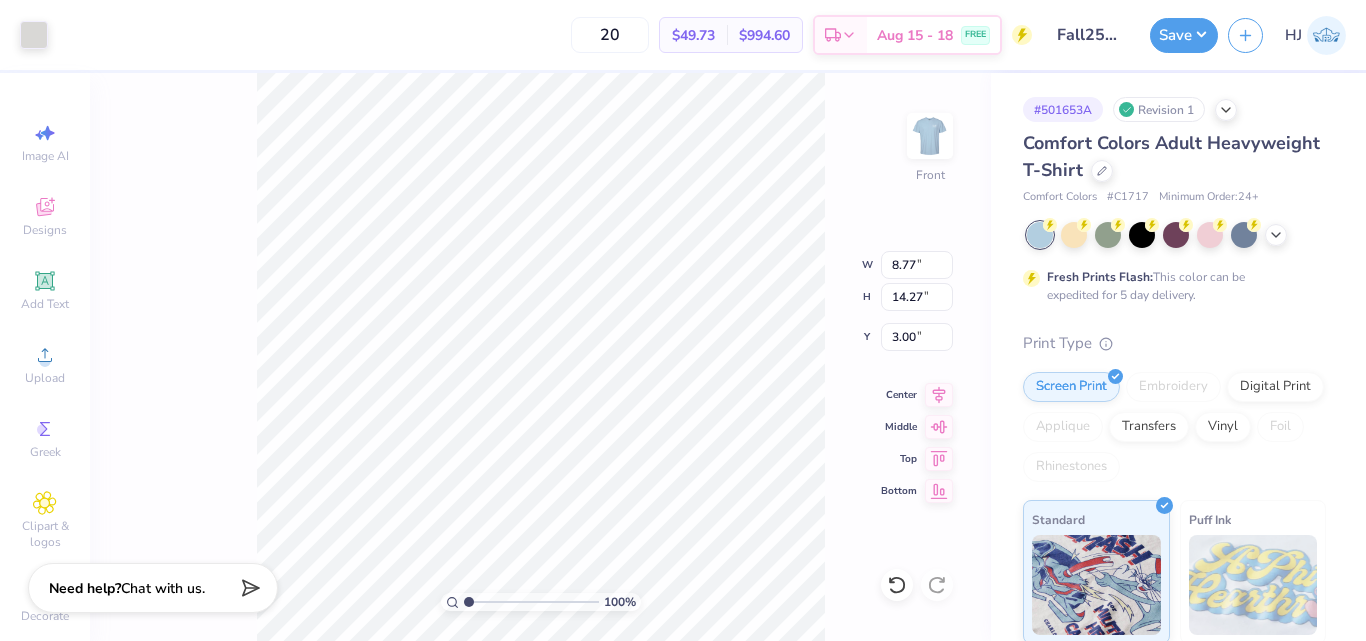 type on "2.47" 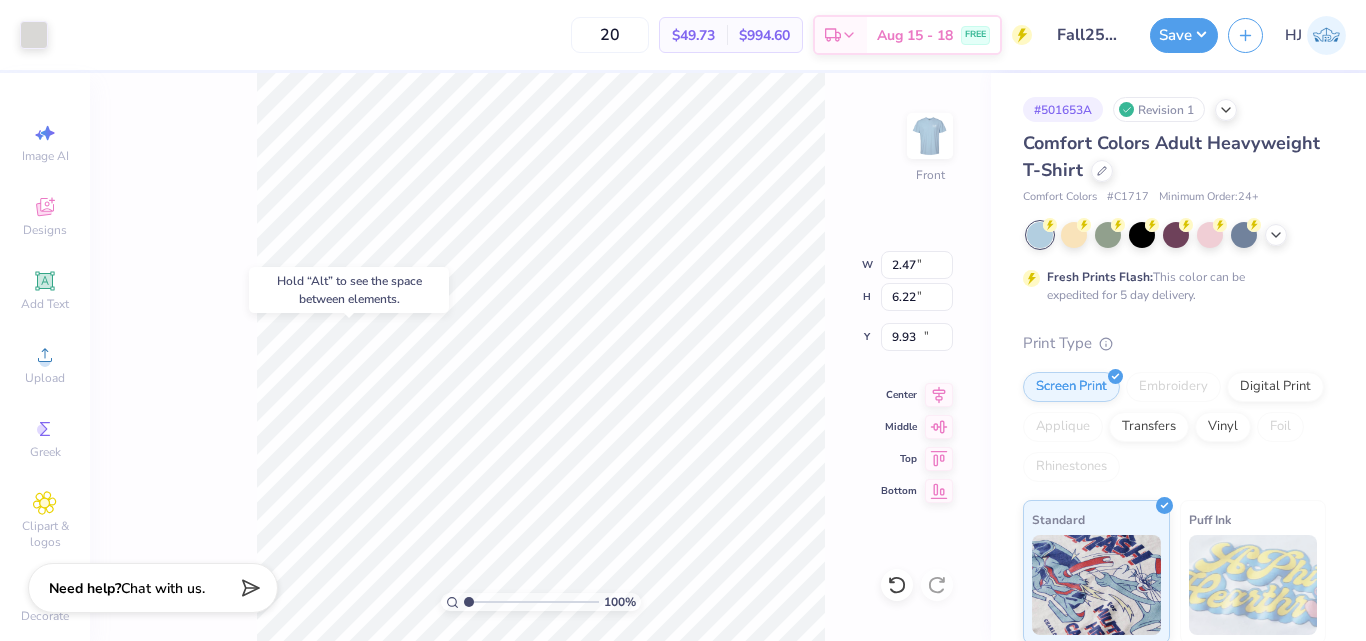 type on "12.73" 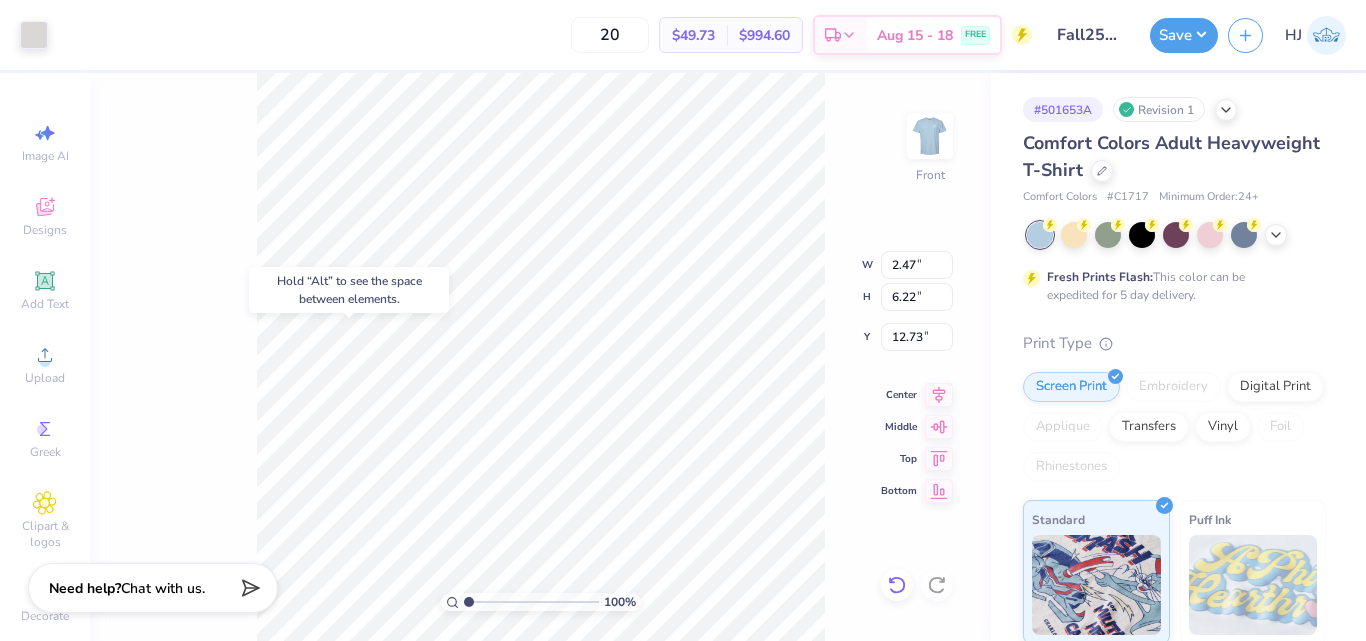 click at bounding box center (897, 585) 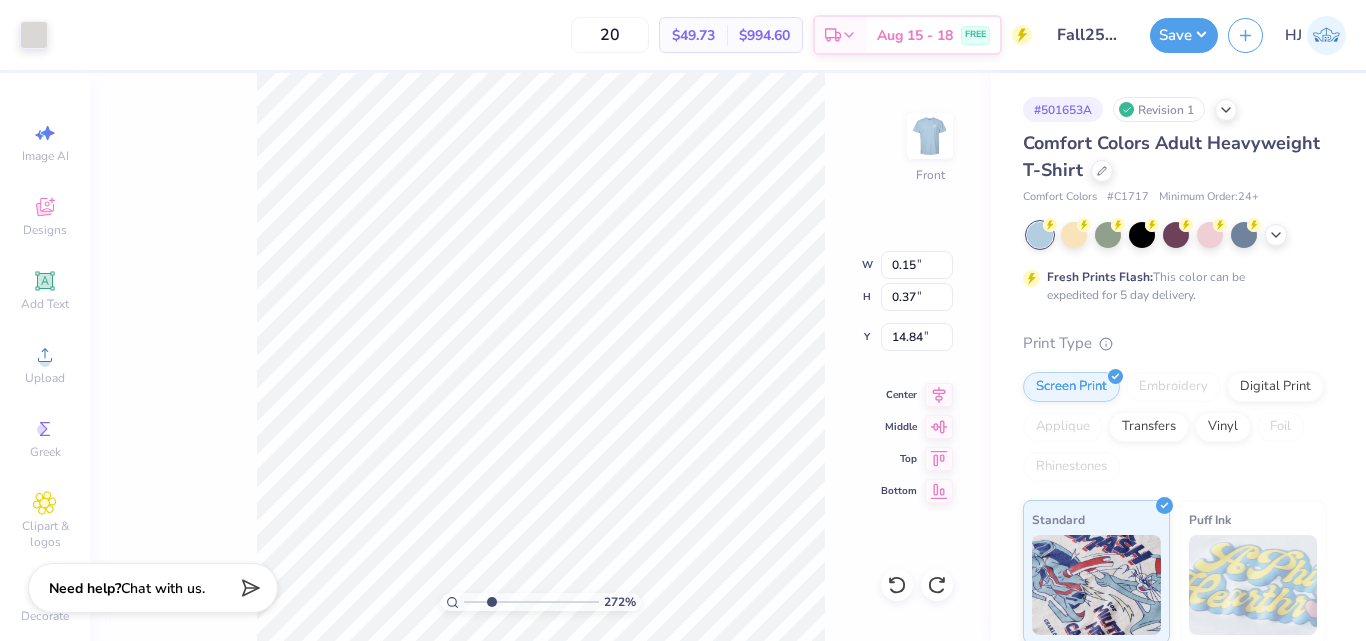 type on "2.71964221644285" 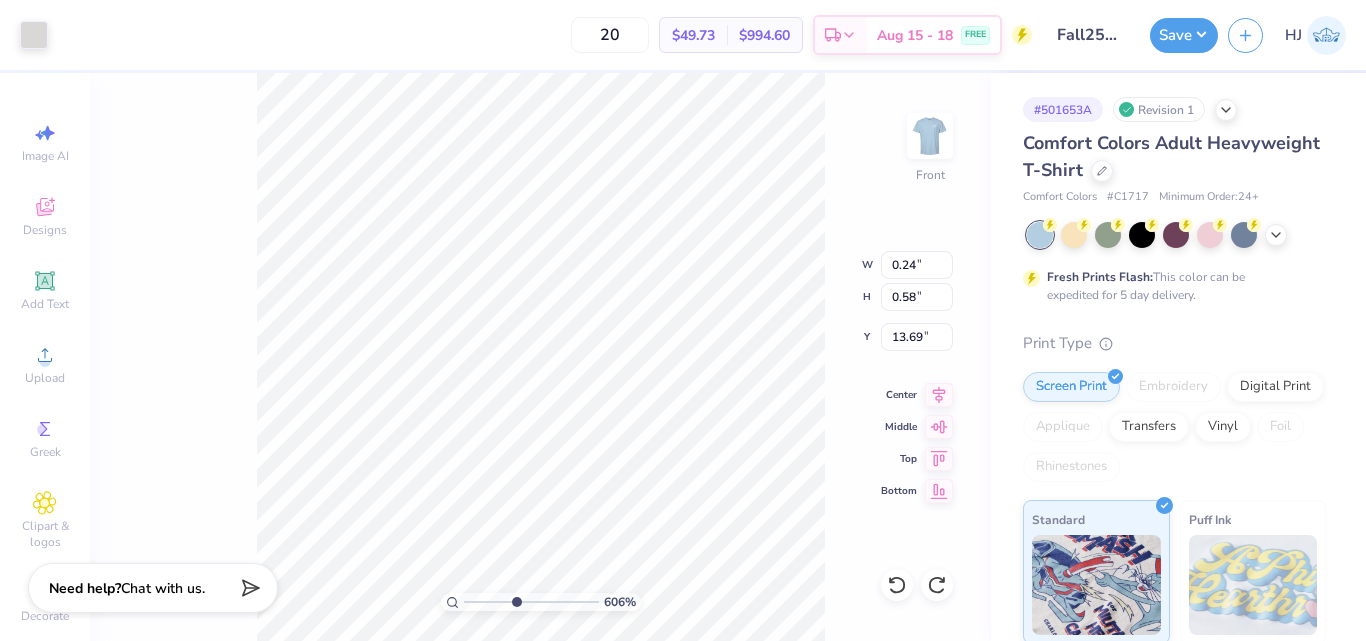 type on "6.05509823375817" 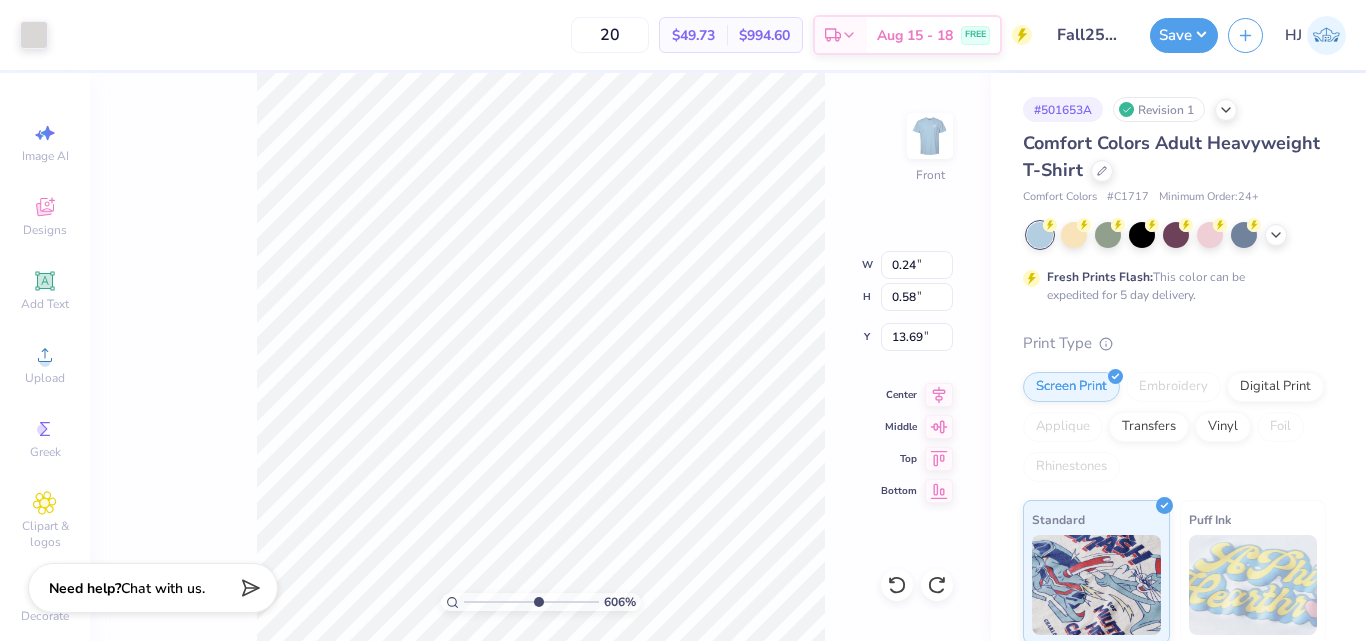 type on "0.52" 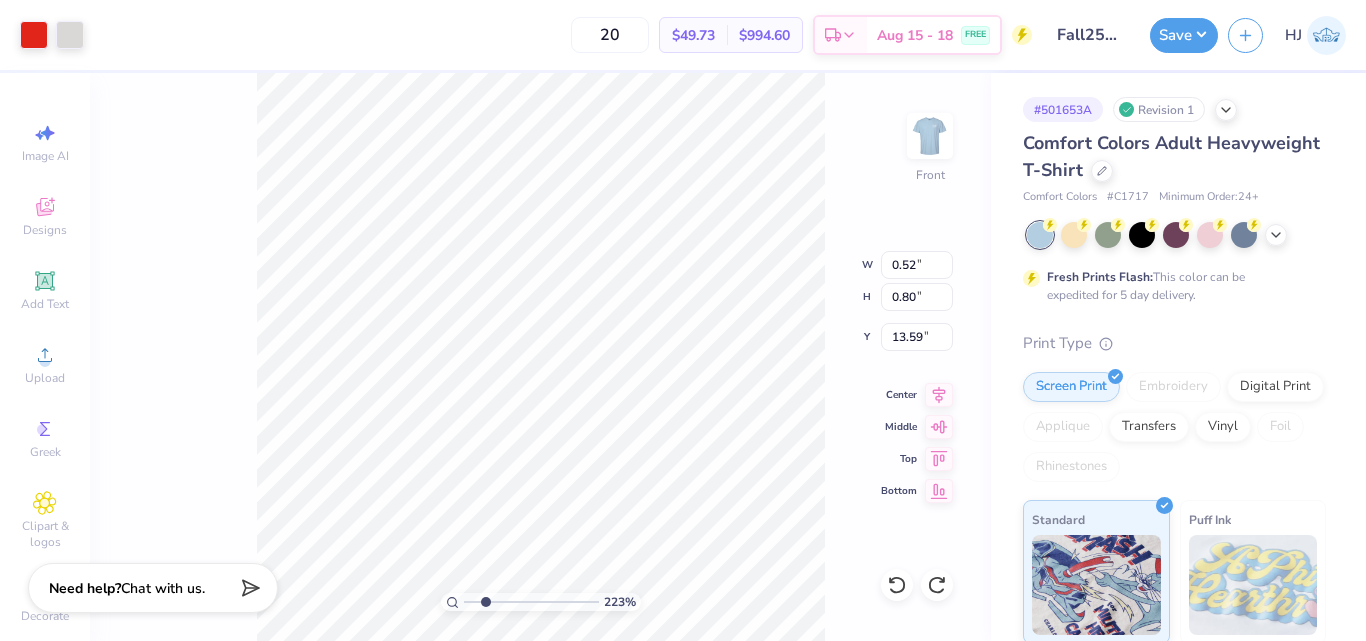type on "2.22643191709162" 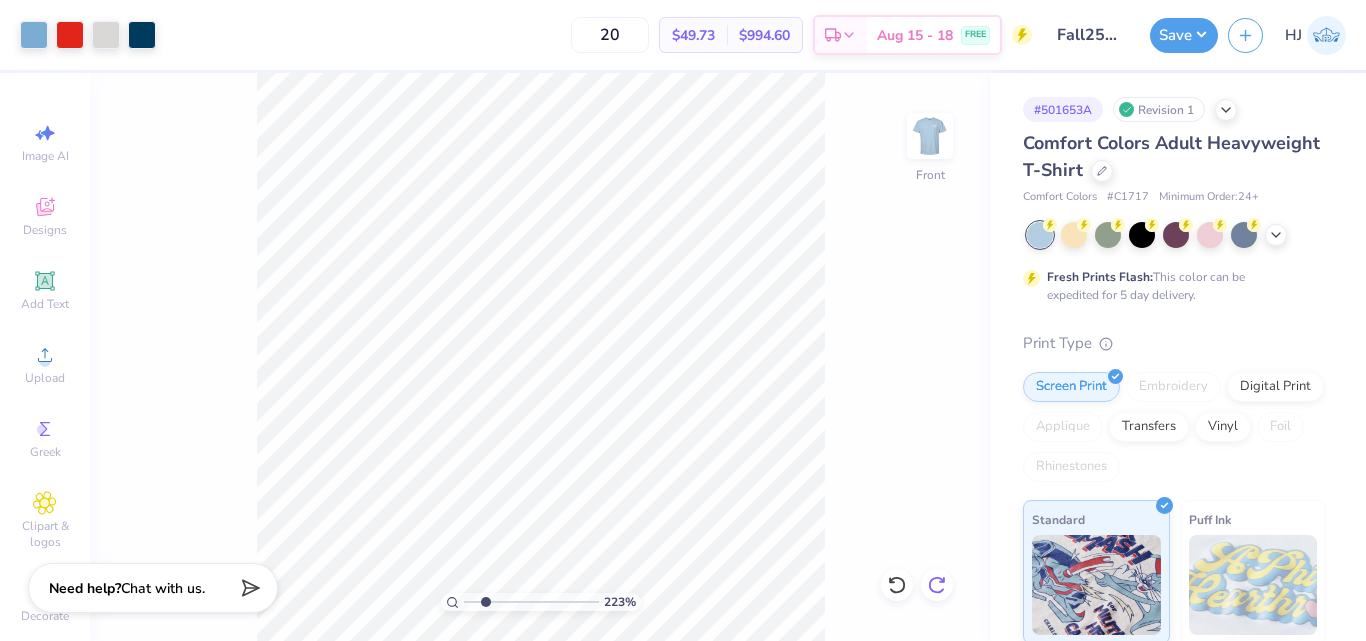 click 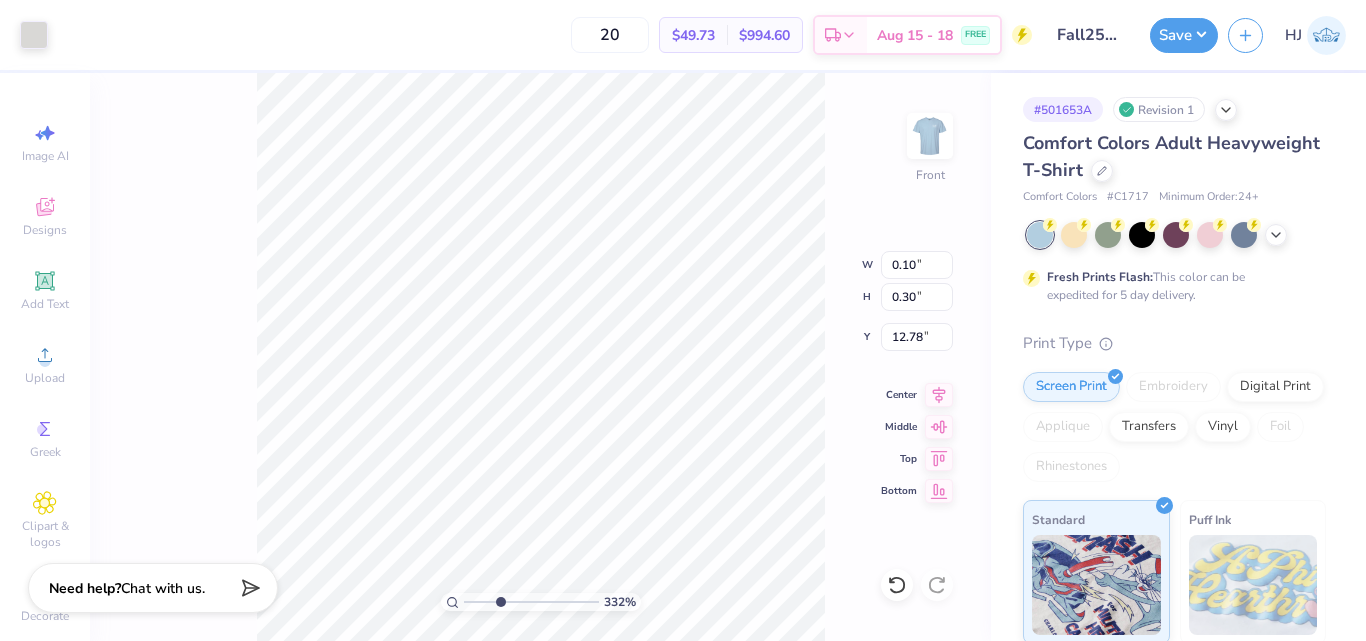 type on "3.32211092047231" 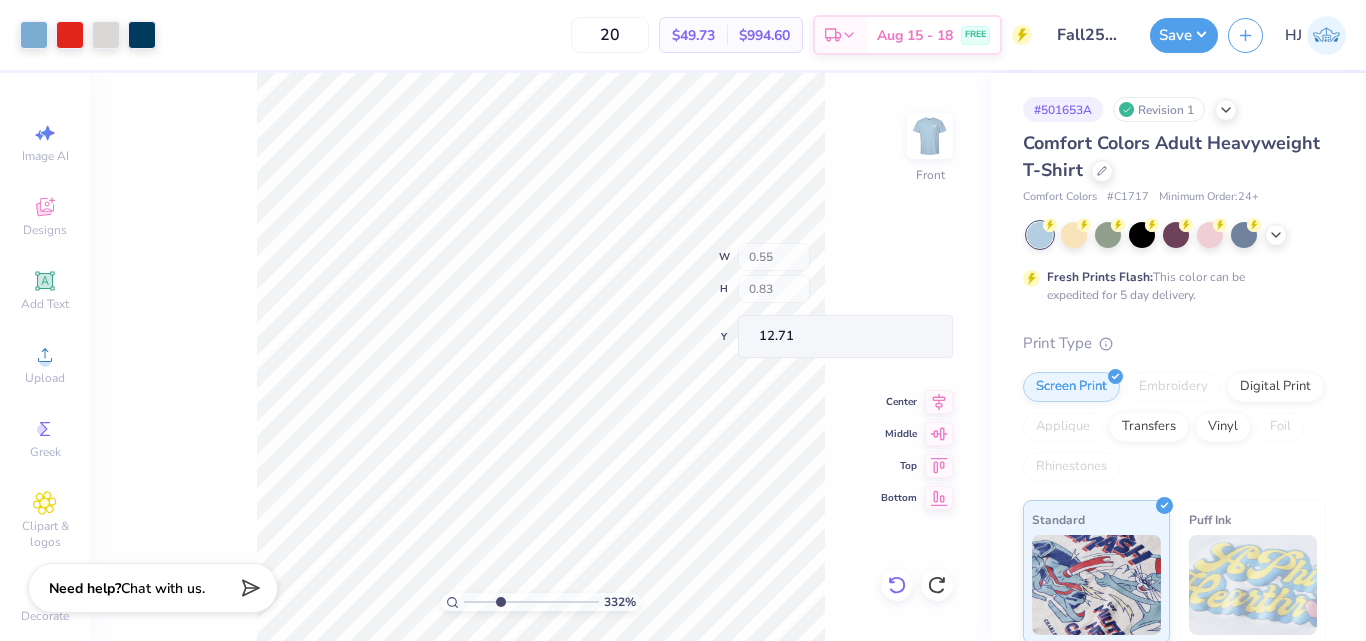 click 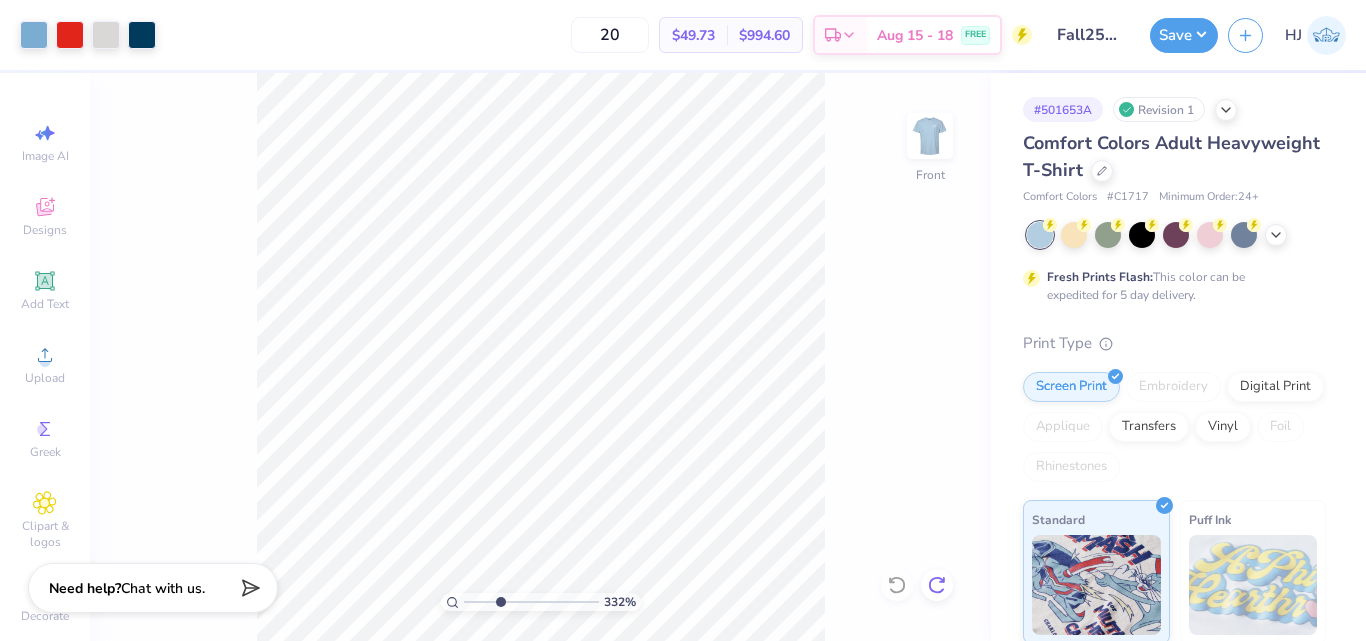 click 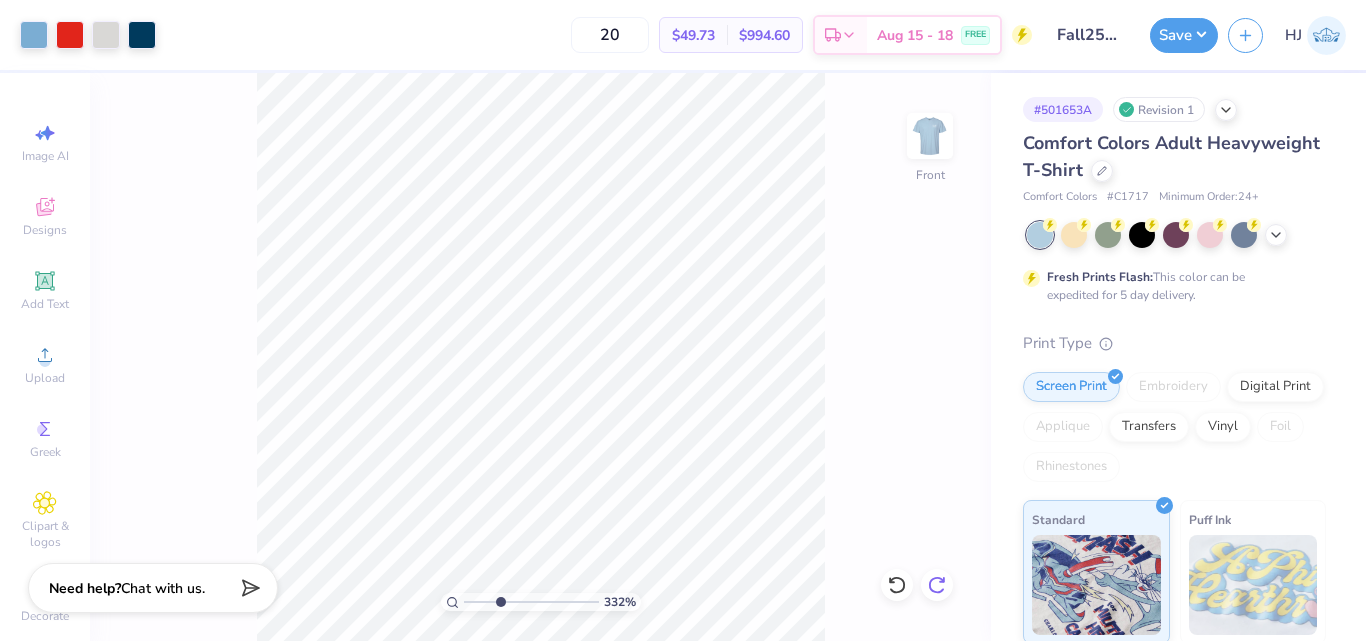 click 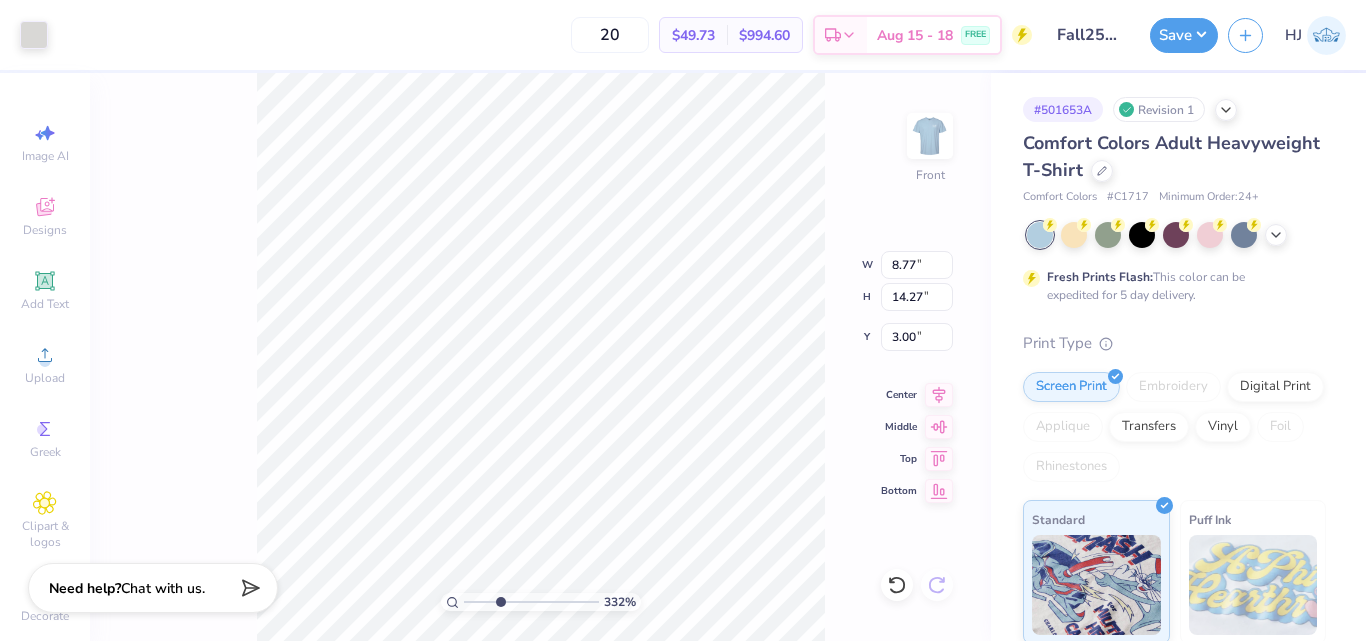 type on "3.32211092047231" 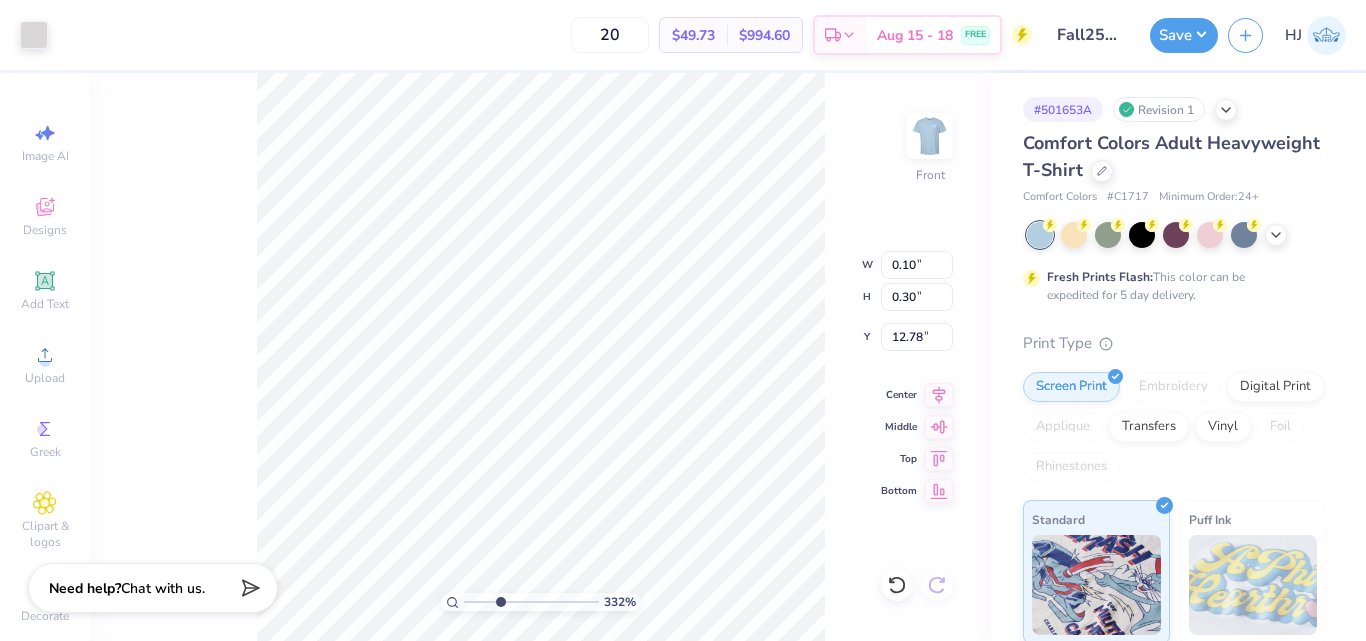 type on "3.32211092047231" 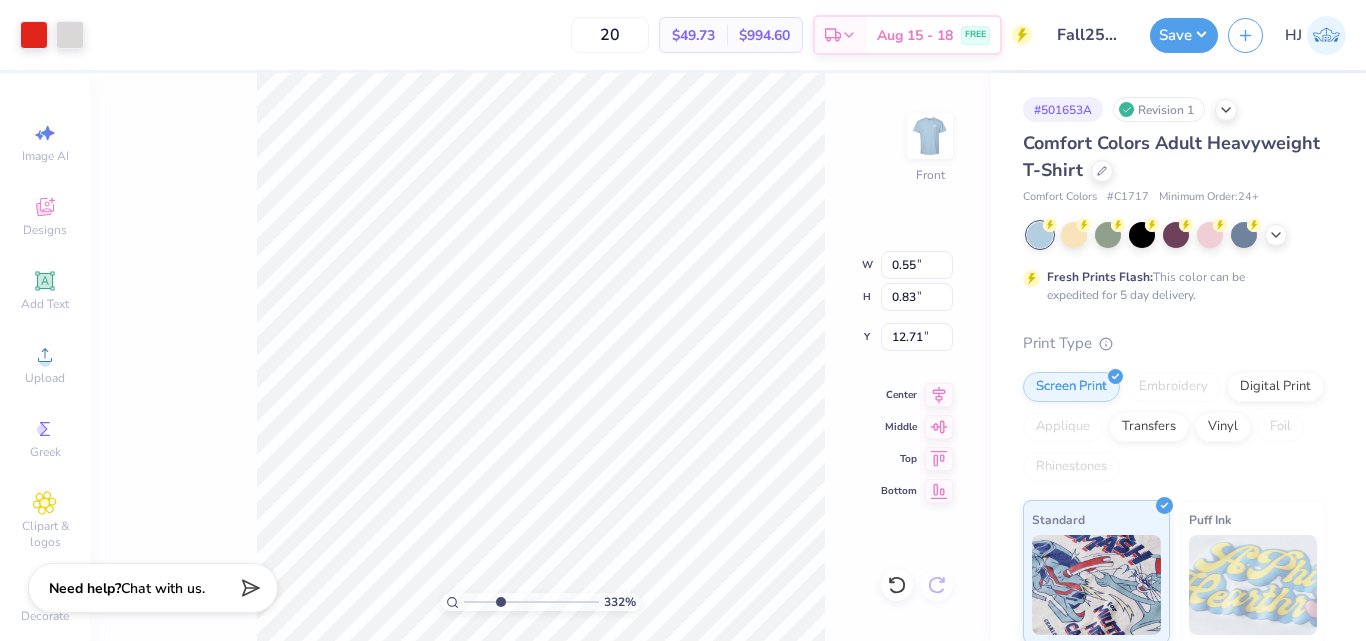type on "3.32211092047231" 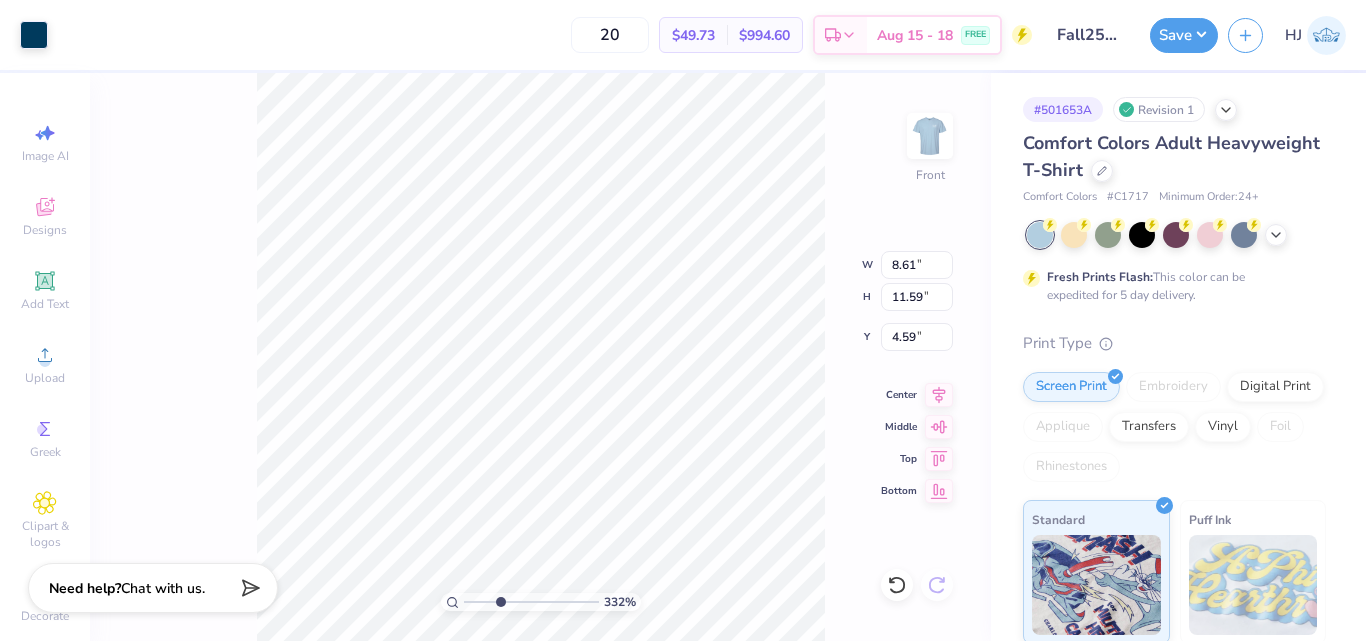 type on "3.32211092047231" 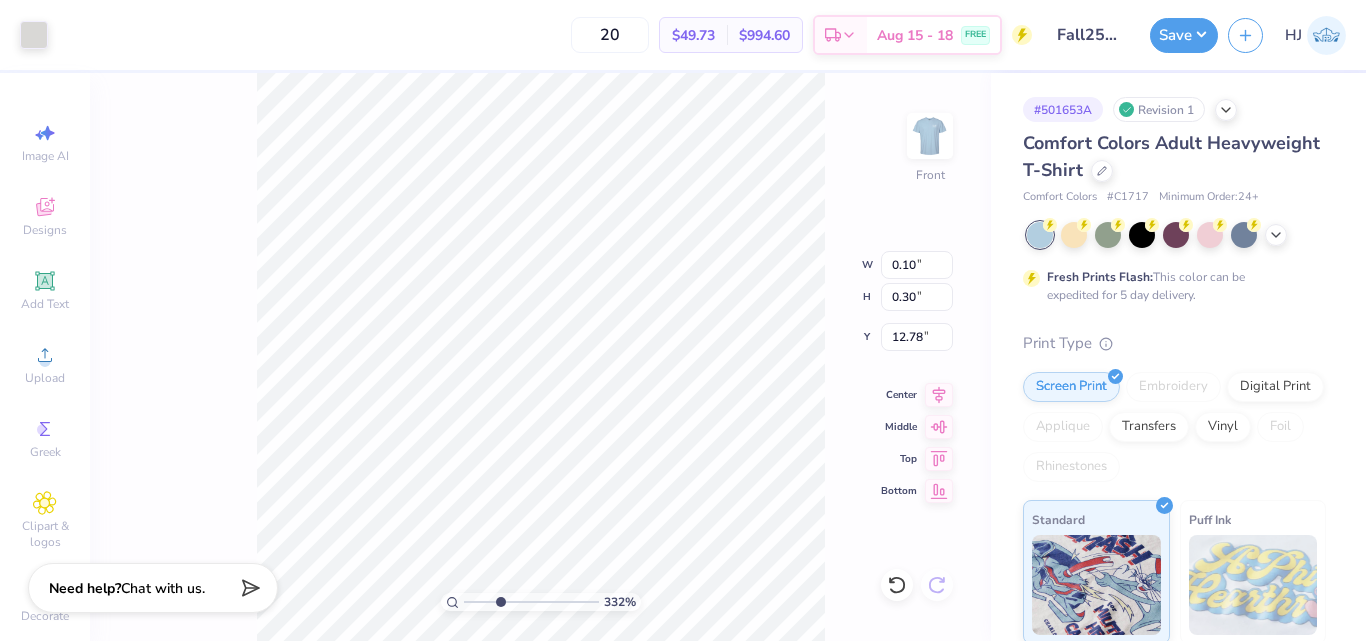 type on "3.32211092047231" 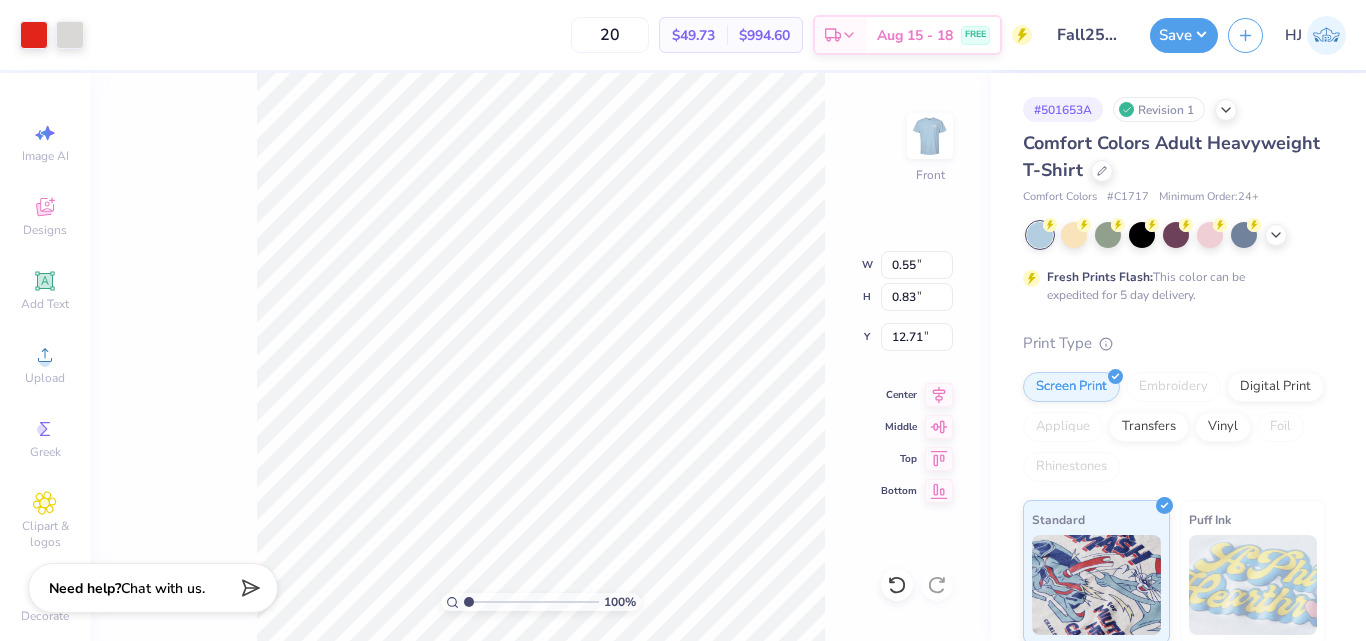 drag, startPoint x: 497, startPoint y: 602, endPoint x: 401, endPoint y: 598, distance: 96.0833 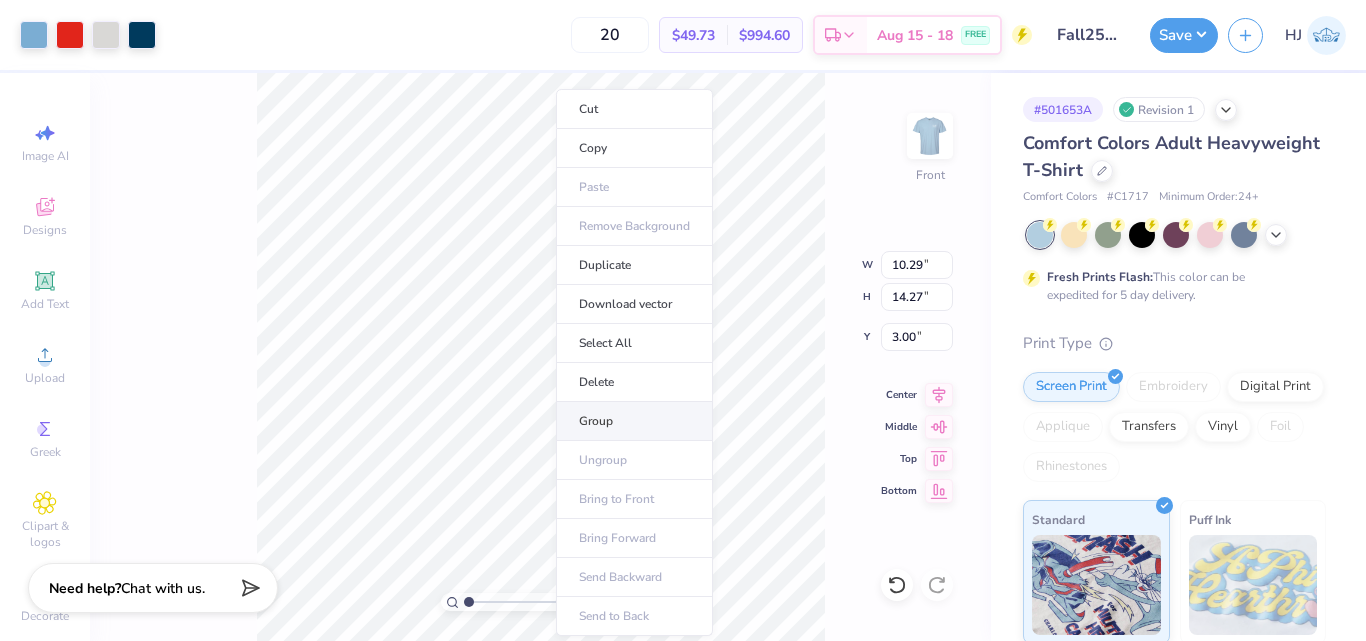 click on "Group" at bounding box center [634, 421] 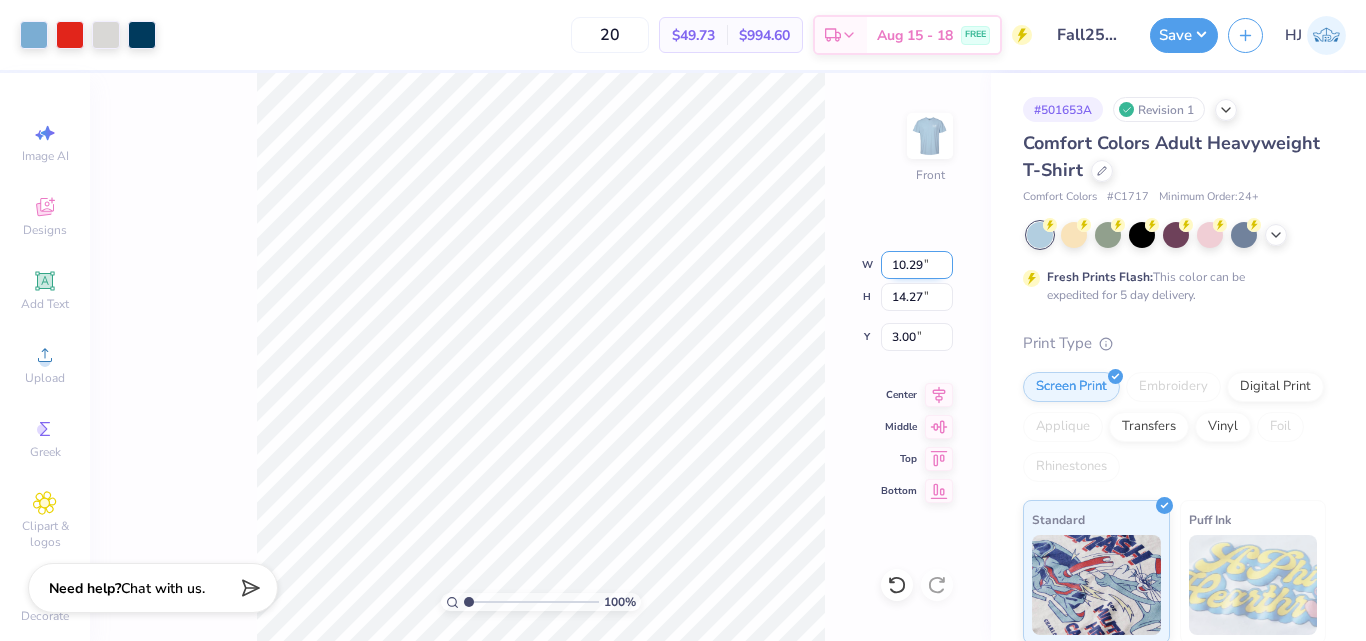 click on "10.29" at bounding box center (917, 265) 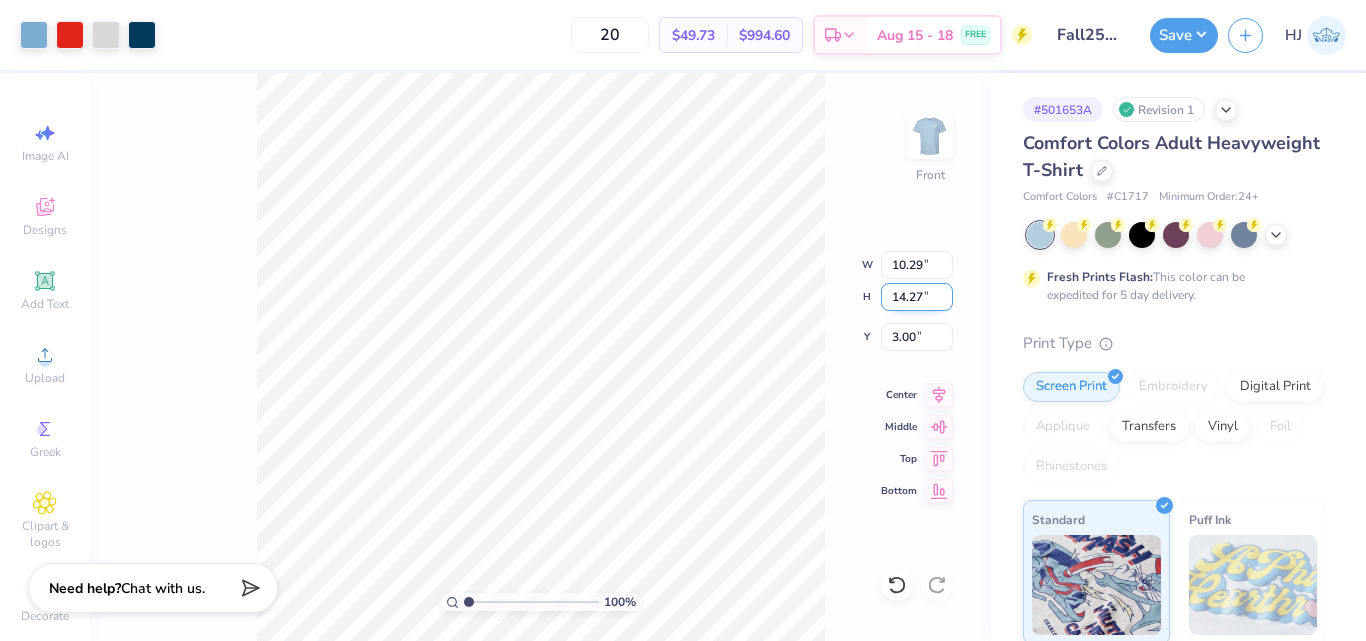 click on "14.27" at bounding box center (917, 297) 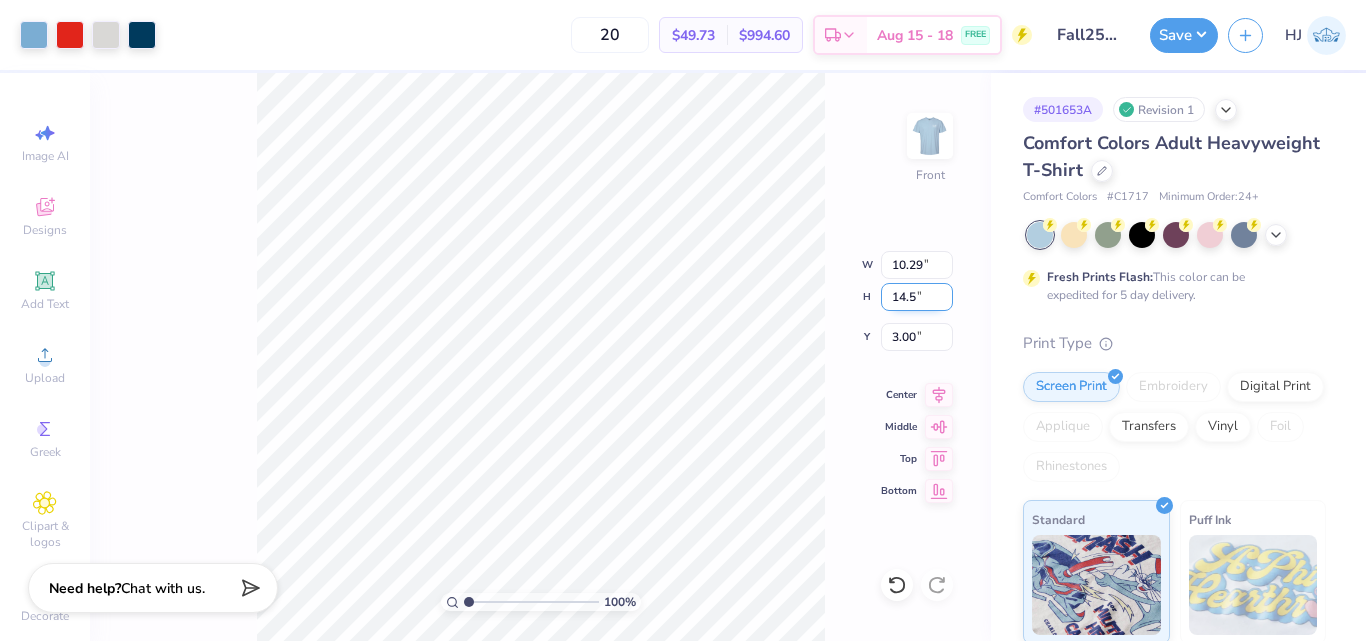 type on "14.5" 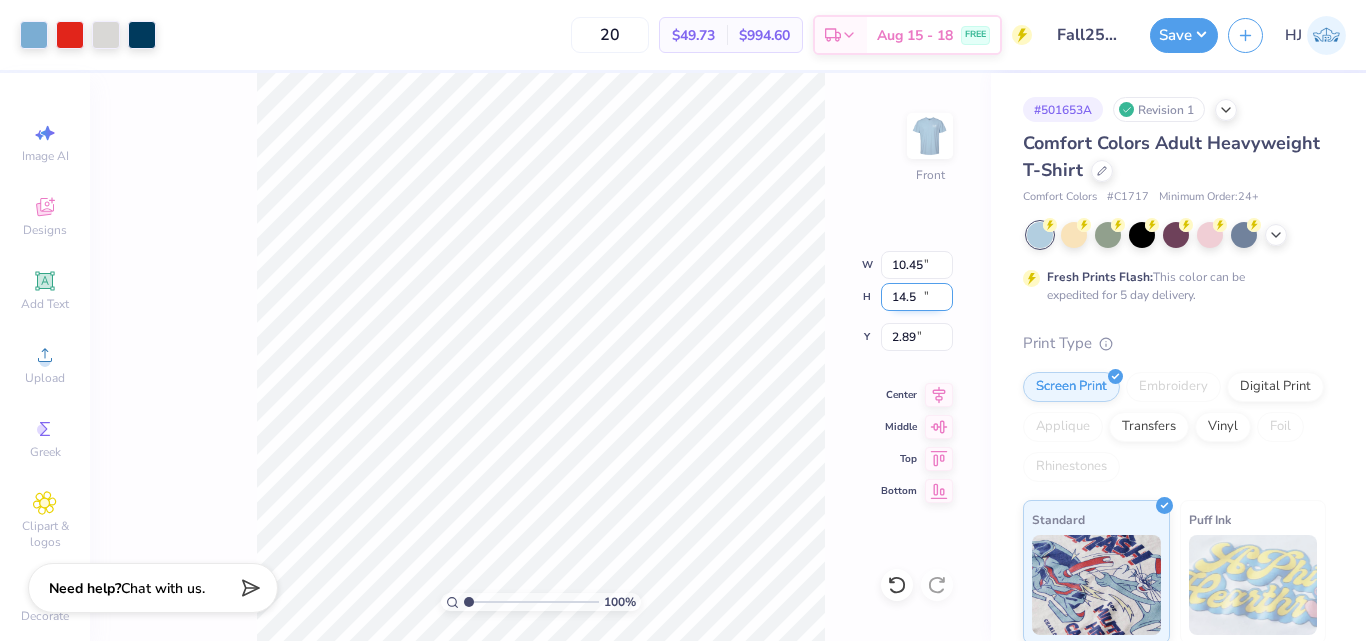 type on "10.45" 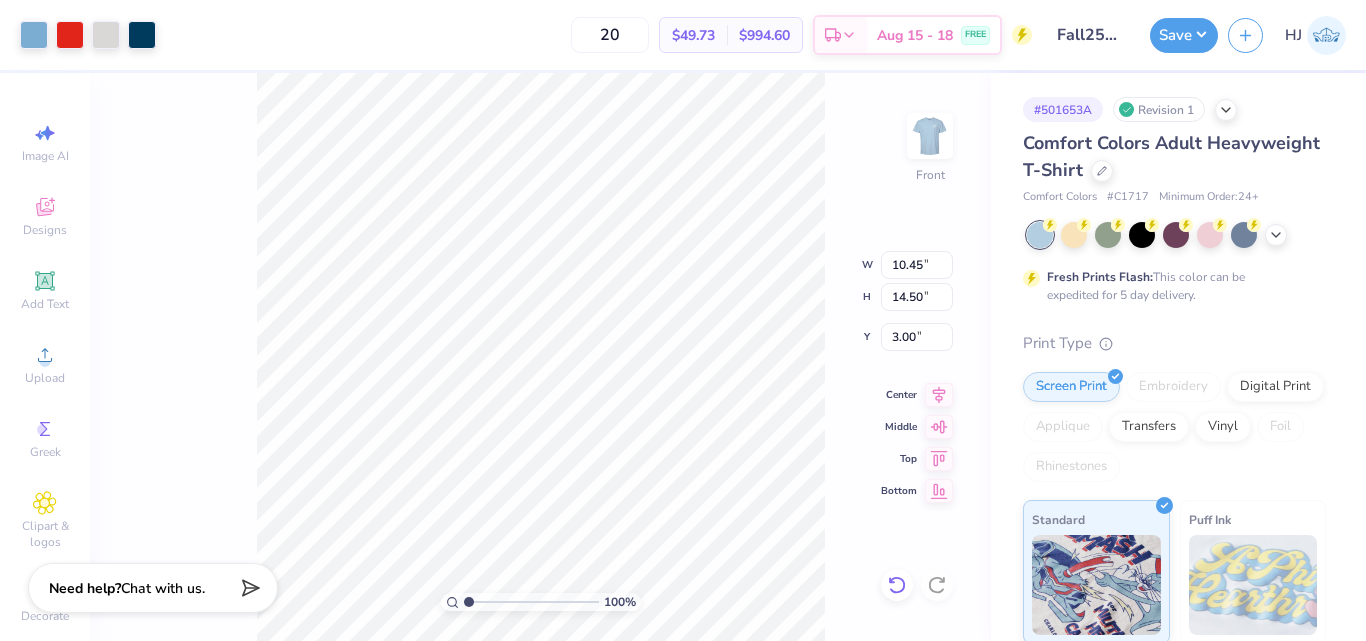 click 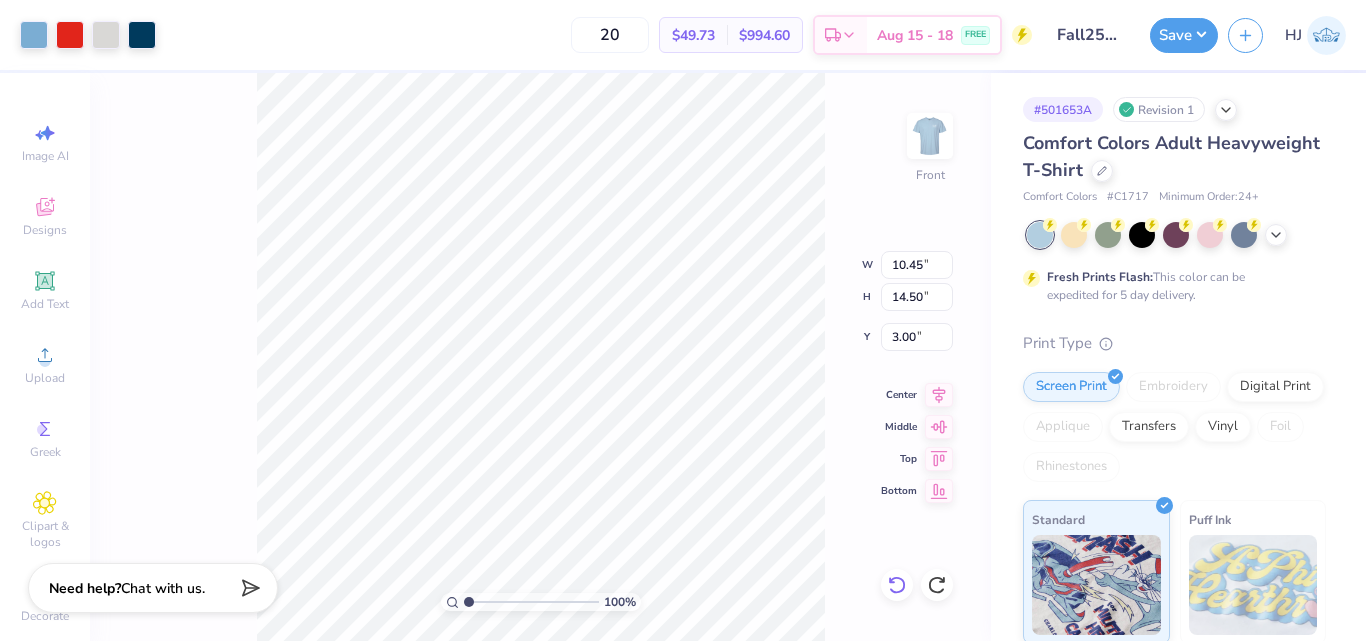 type on "2.89" 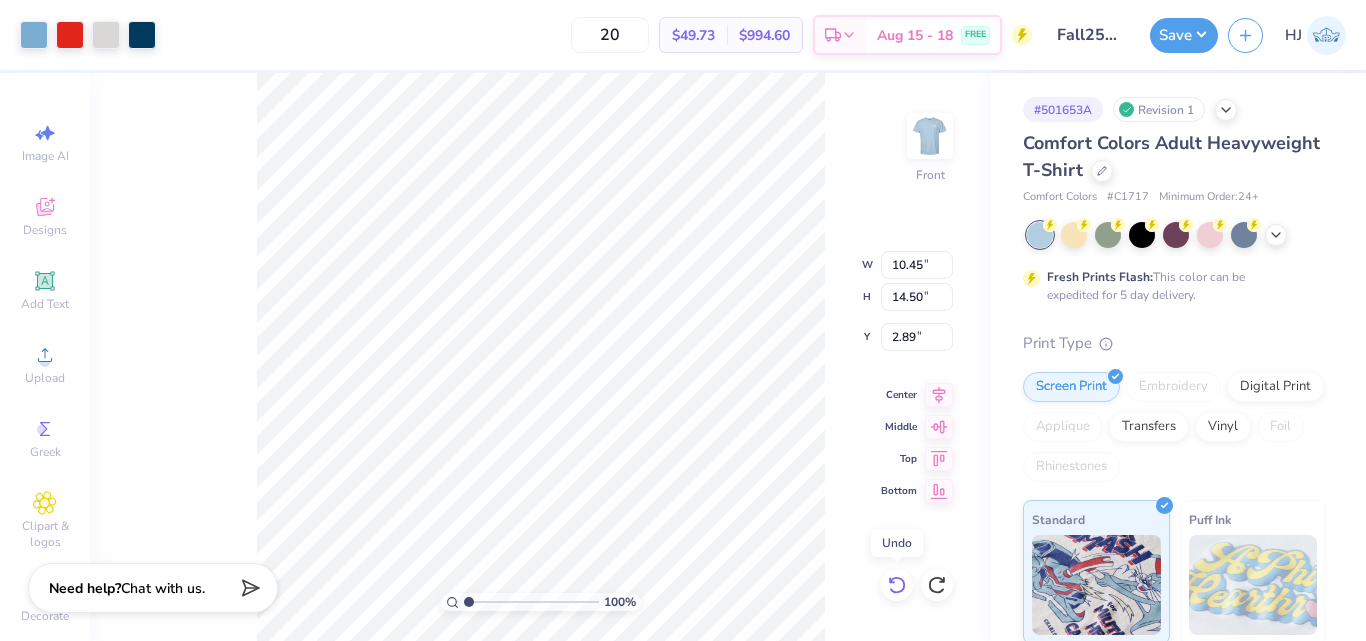drag, startPoint x: 897, startPoint y: 584, endPoint x: 885, endPoint y: 573, distance: 16.27882 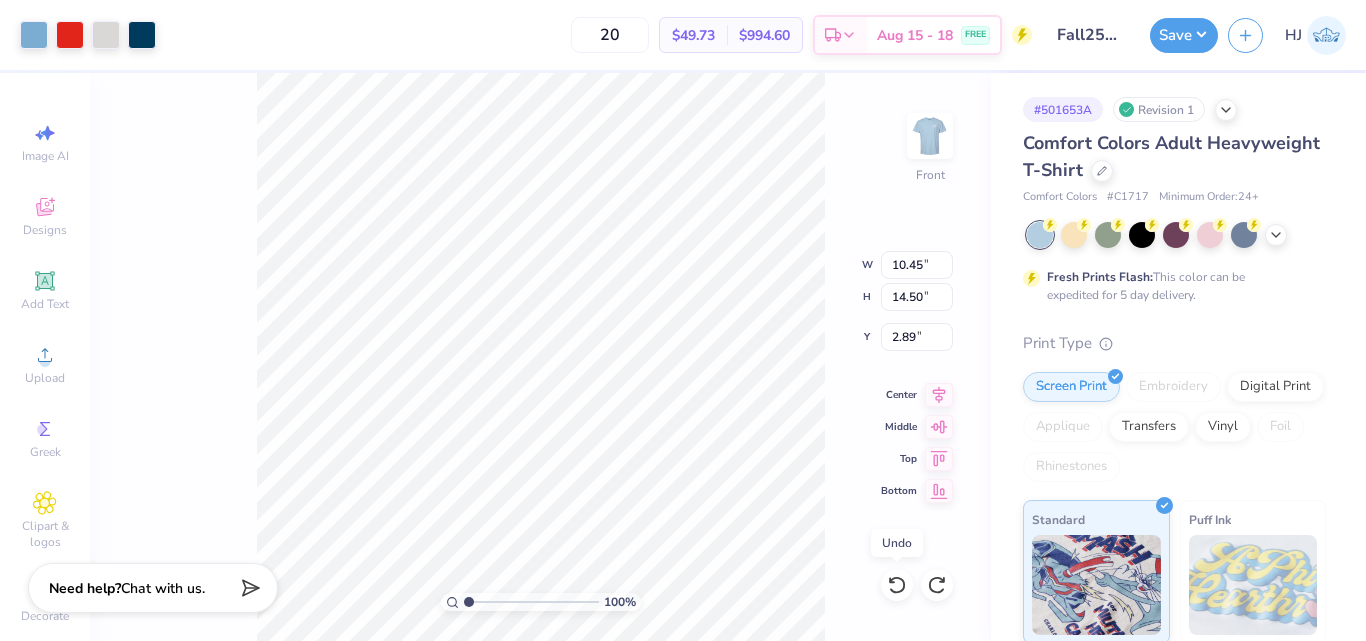 type on "10.29" 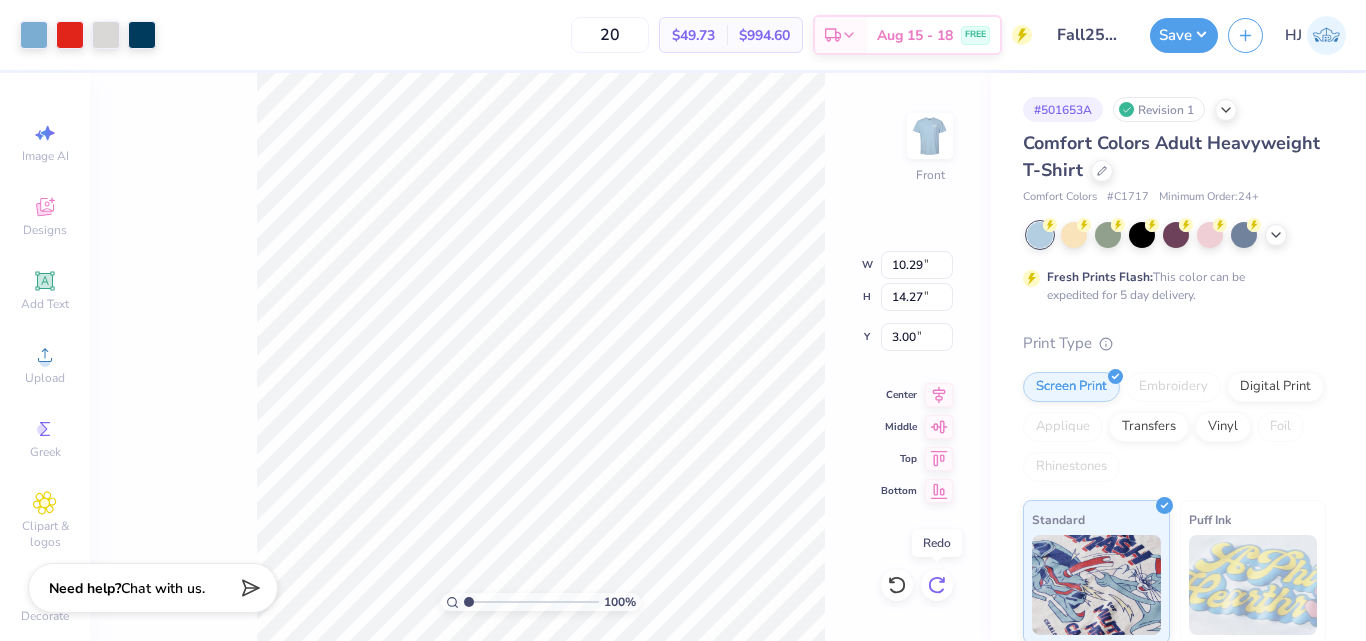 click 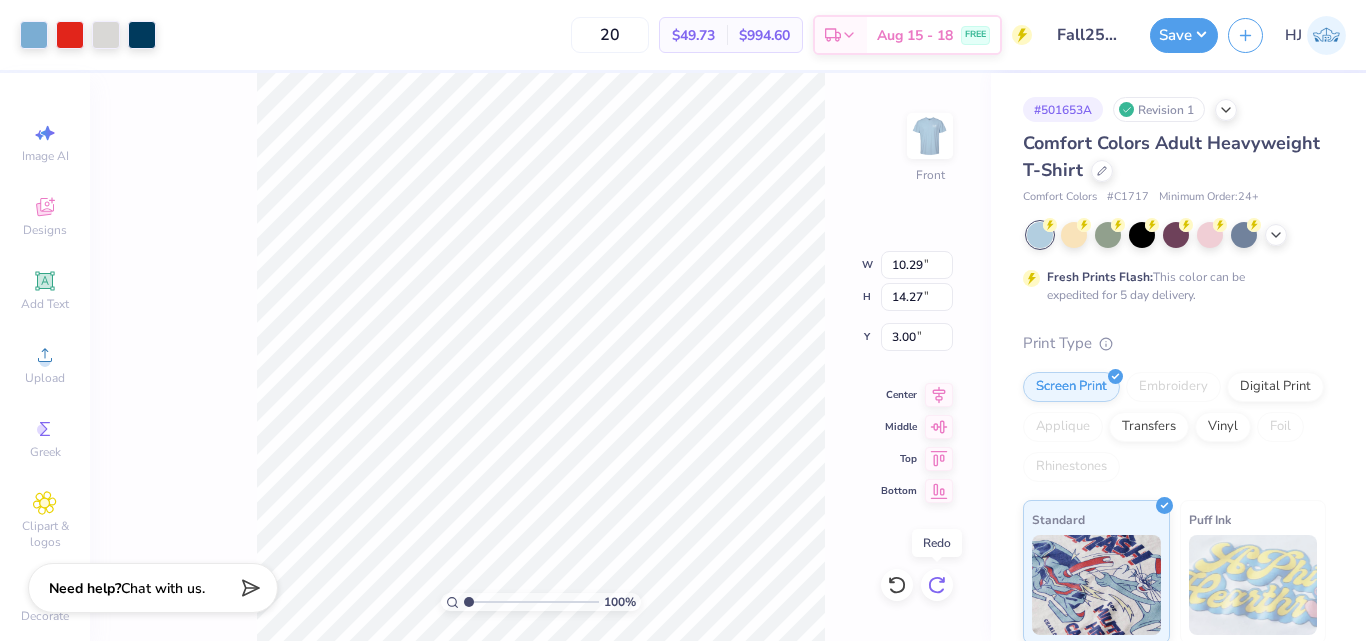 type on "10.45" 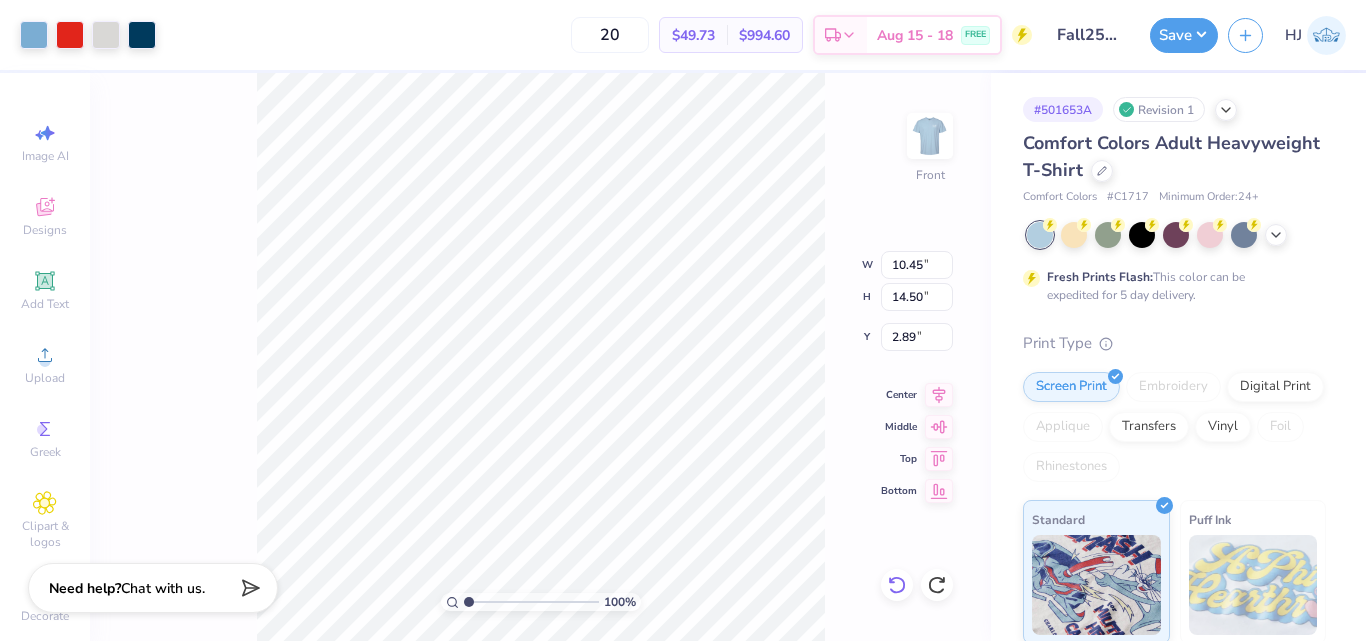 click 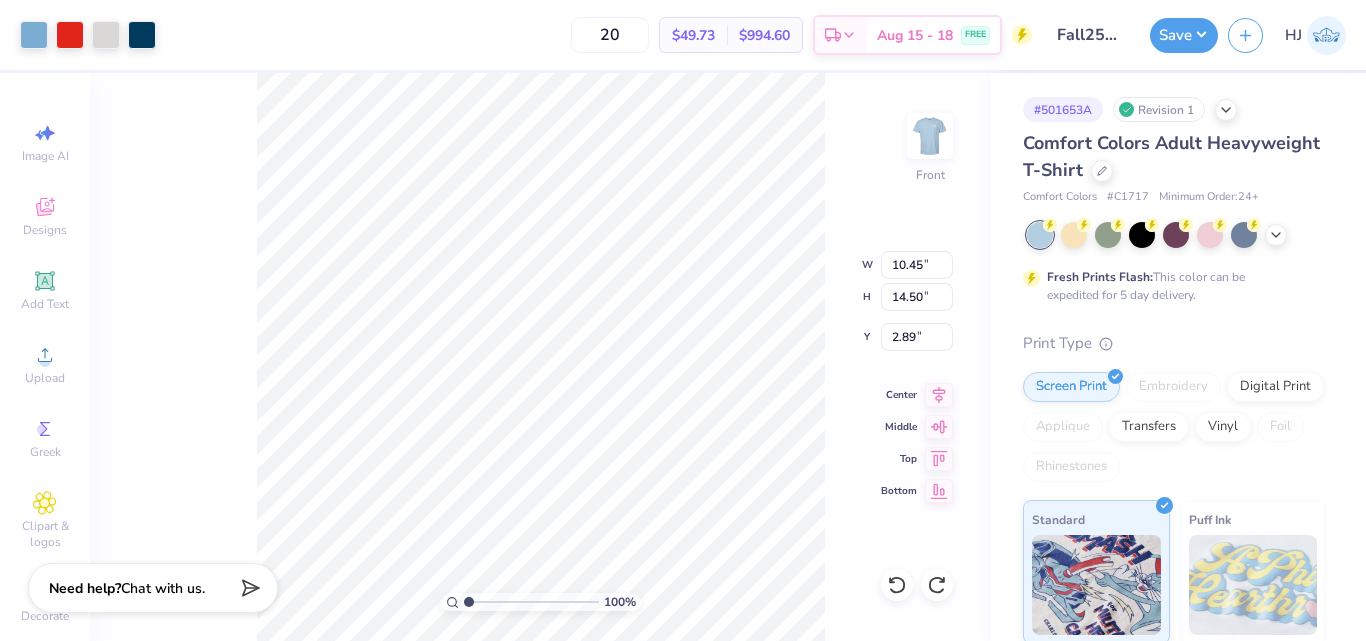 type on "10.29" 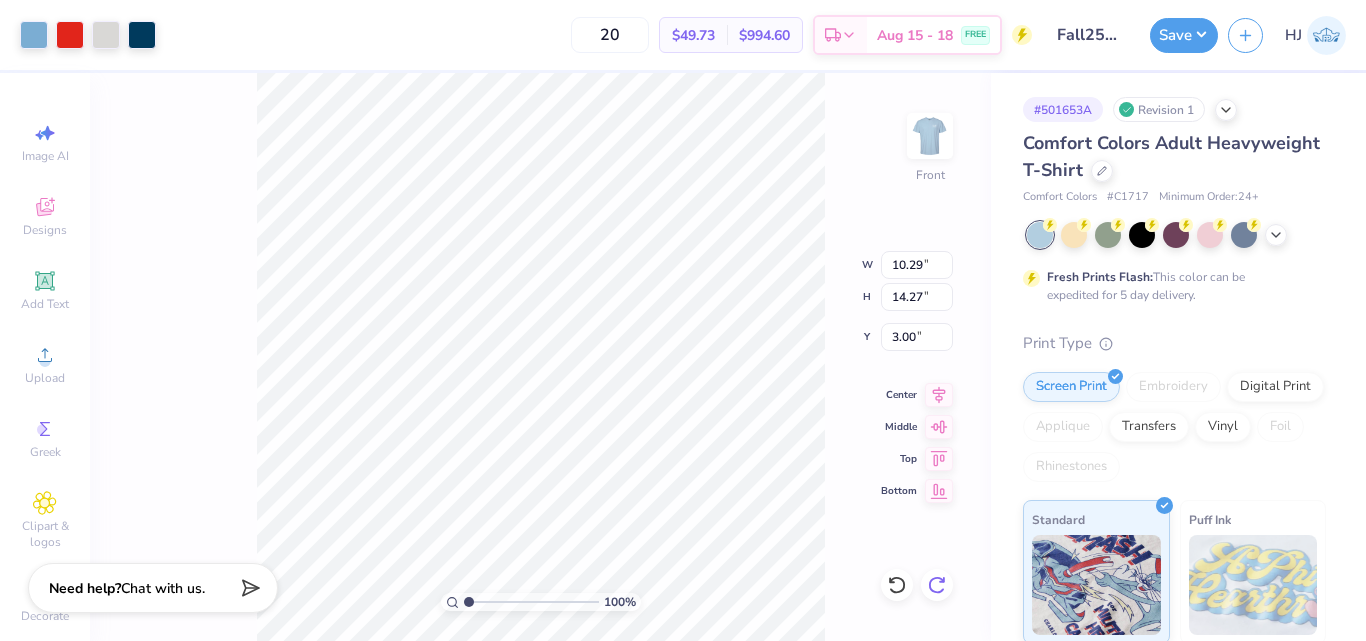 click 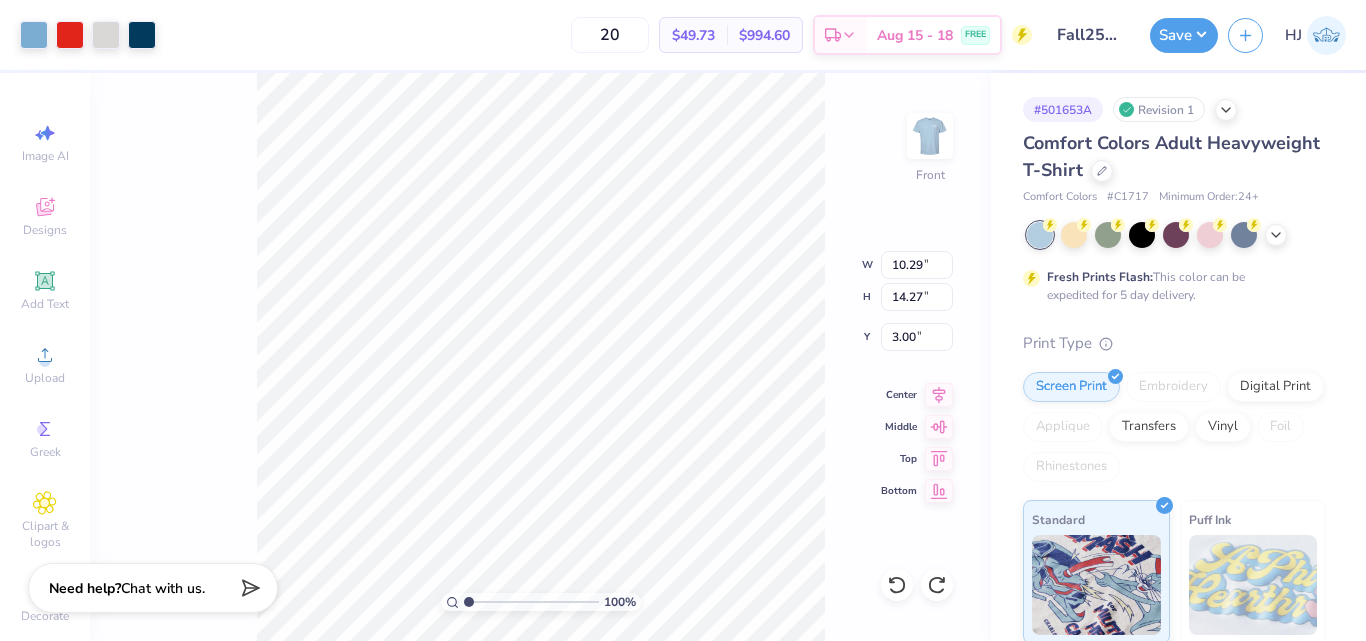 type on "10.45" 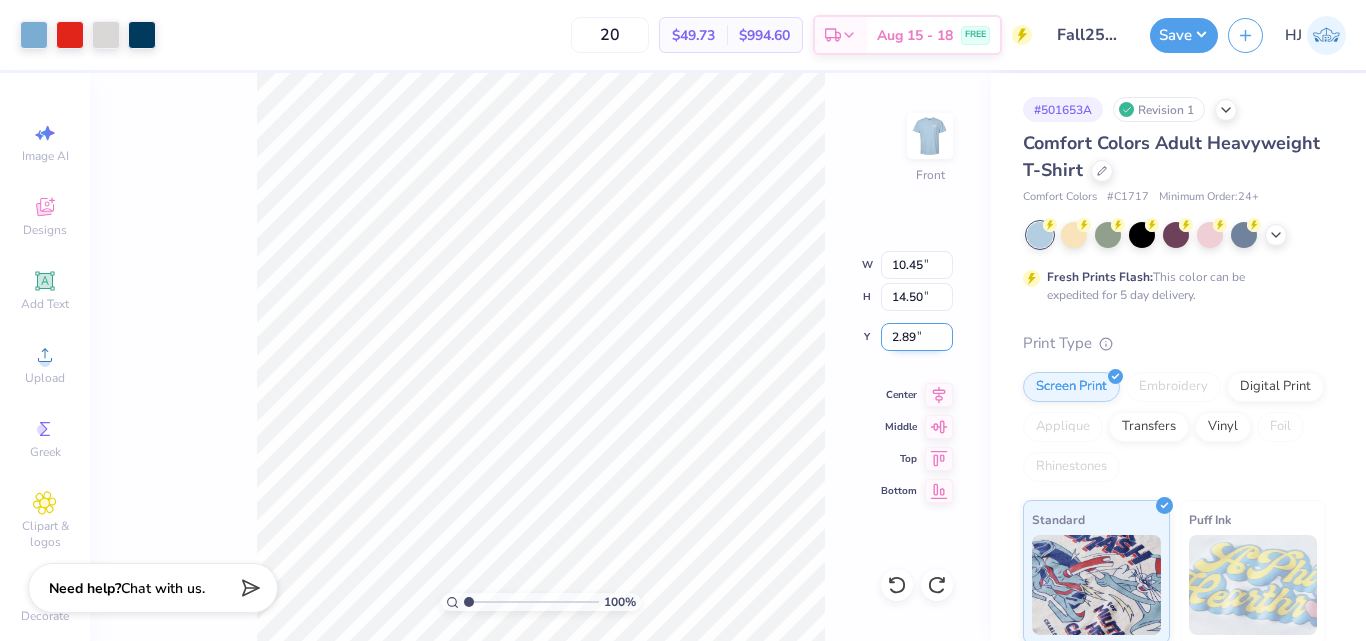 click on "2.89" at bounding box center [917, 337] 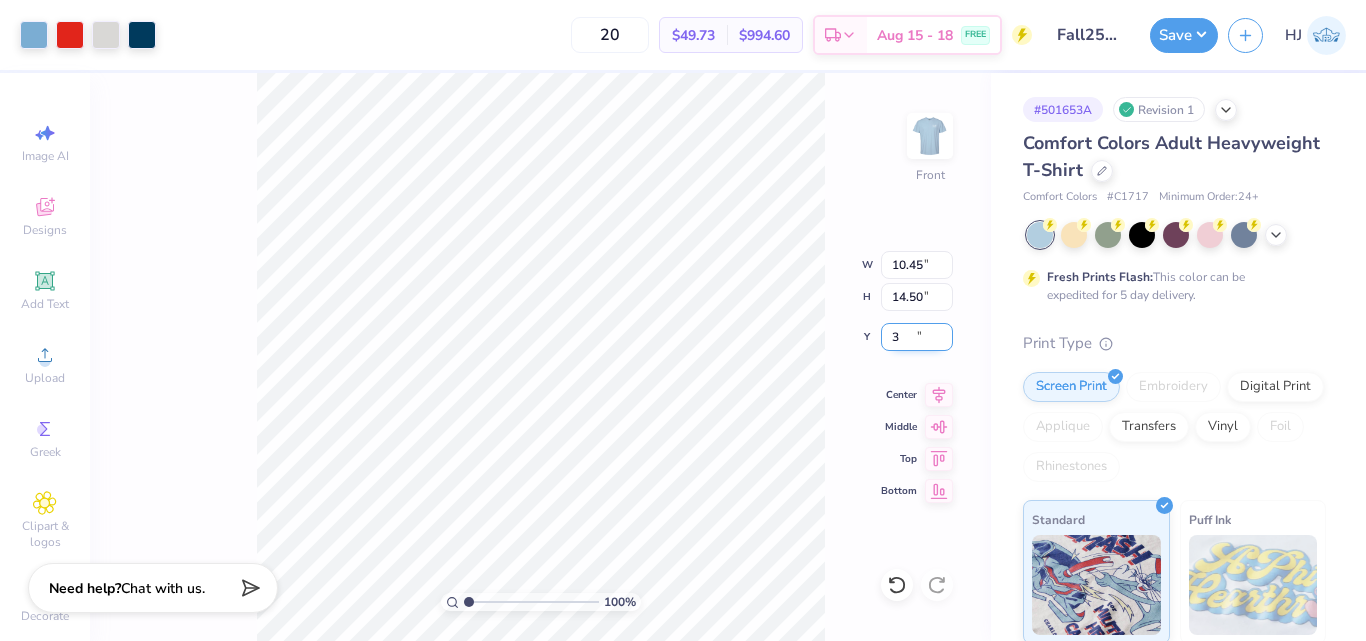 type on "3.00" 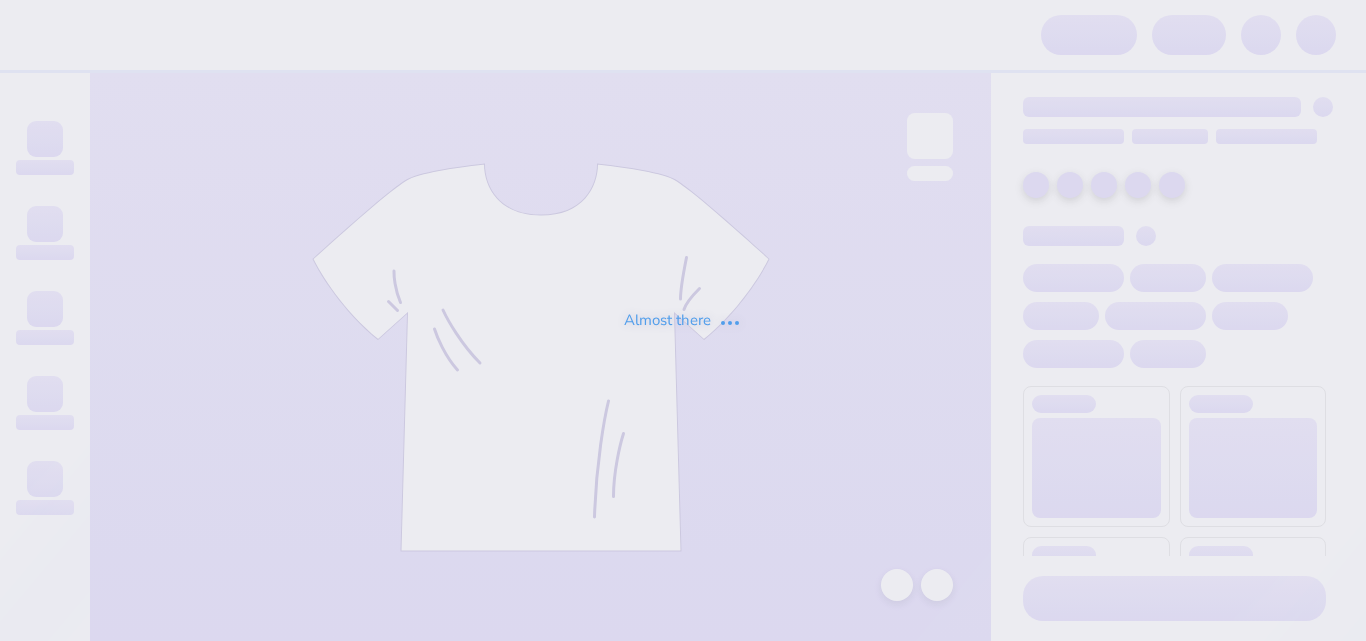 scroll, scrollTop: 0, scrollLeft: 0, axis: both 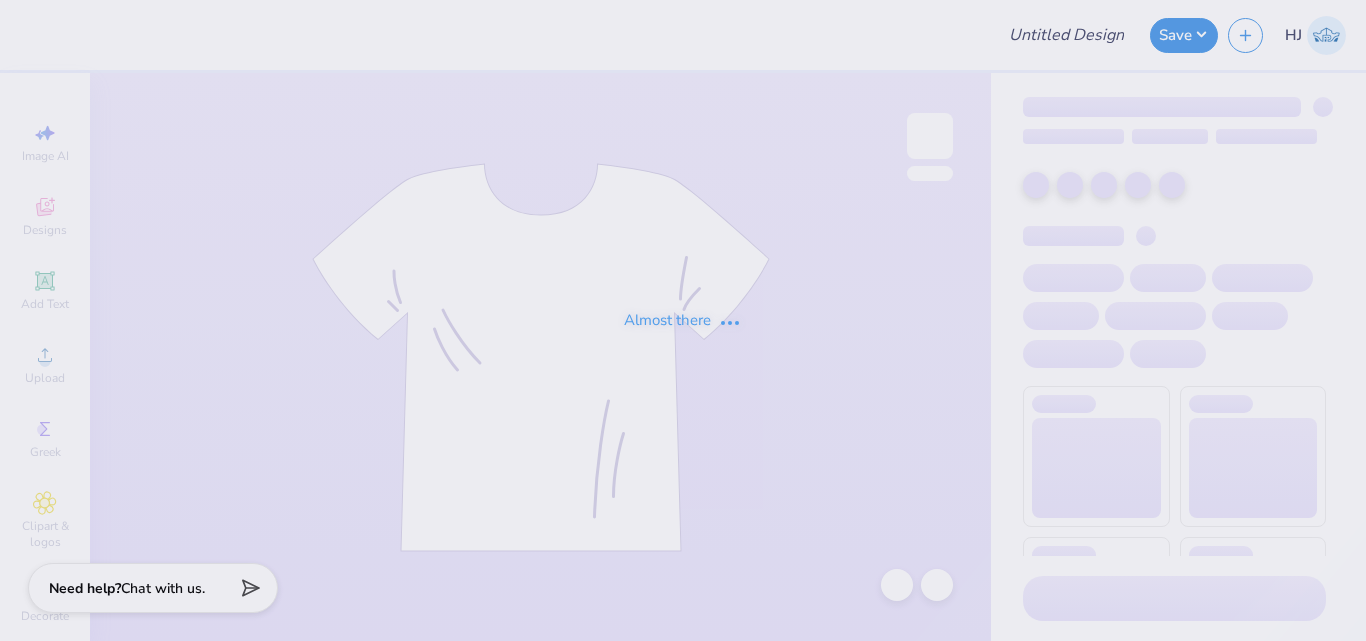 type on "Golf Rush" 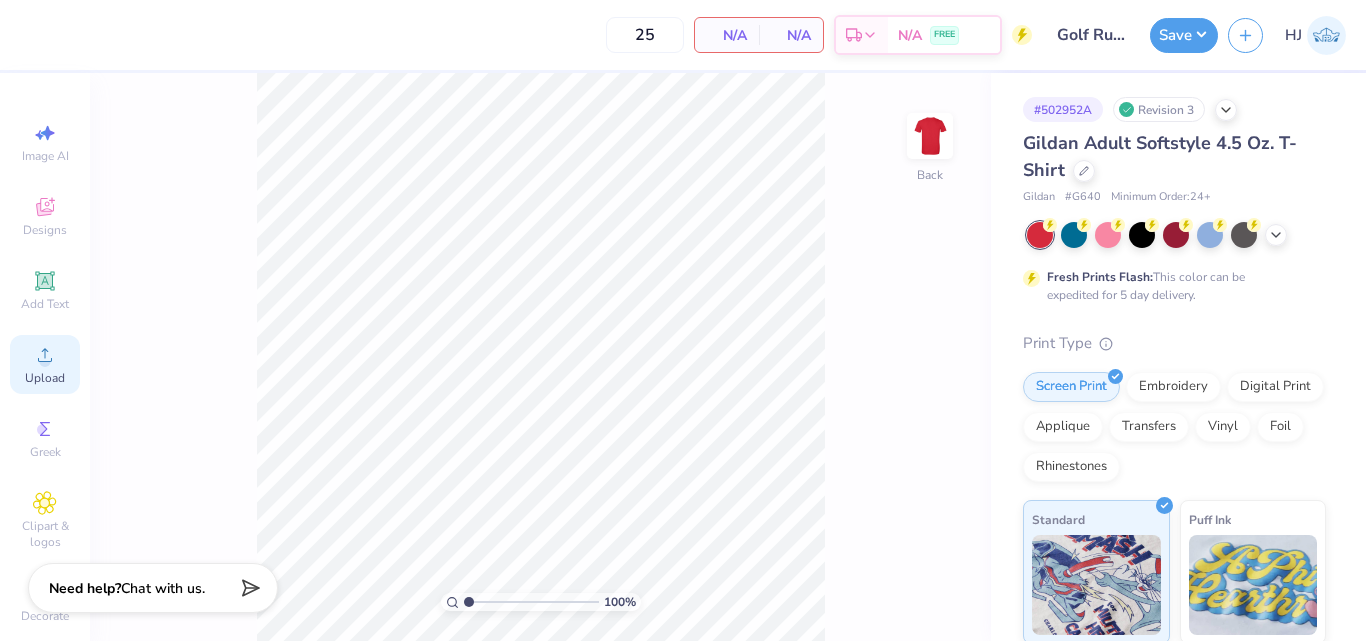 click on "Upload" at bounding box center (45, 378) 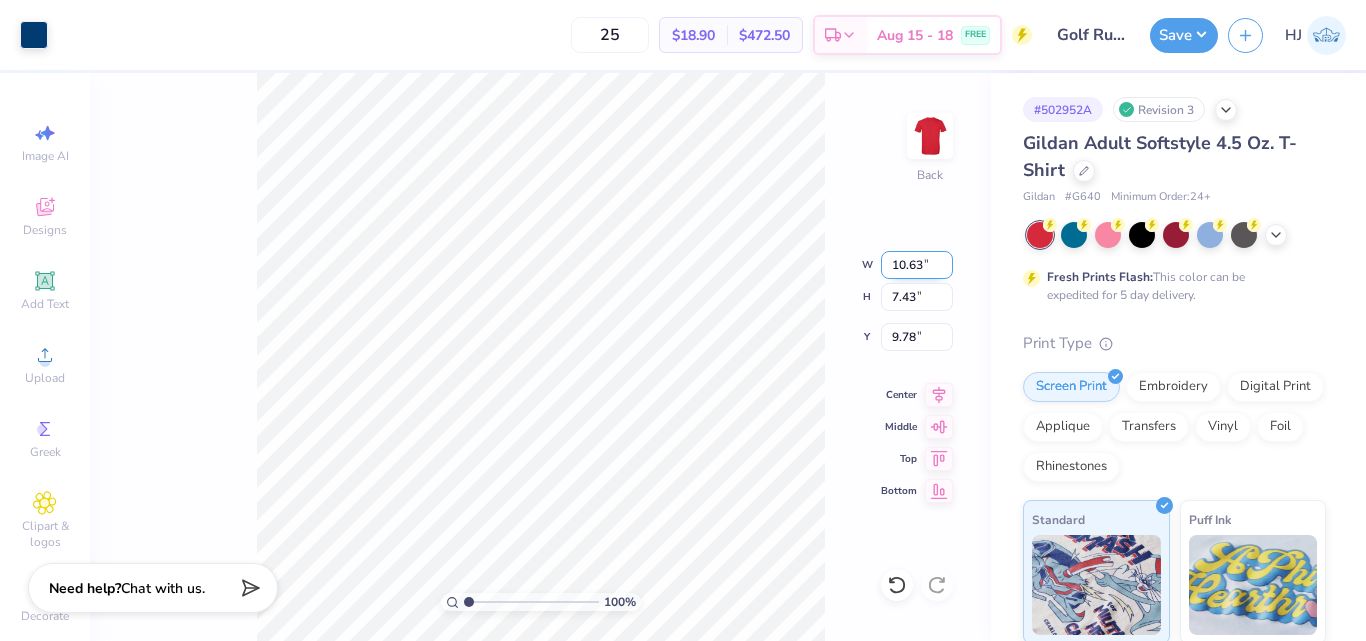 click on "10.63" at bounding box center [917, 265] 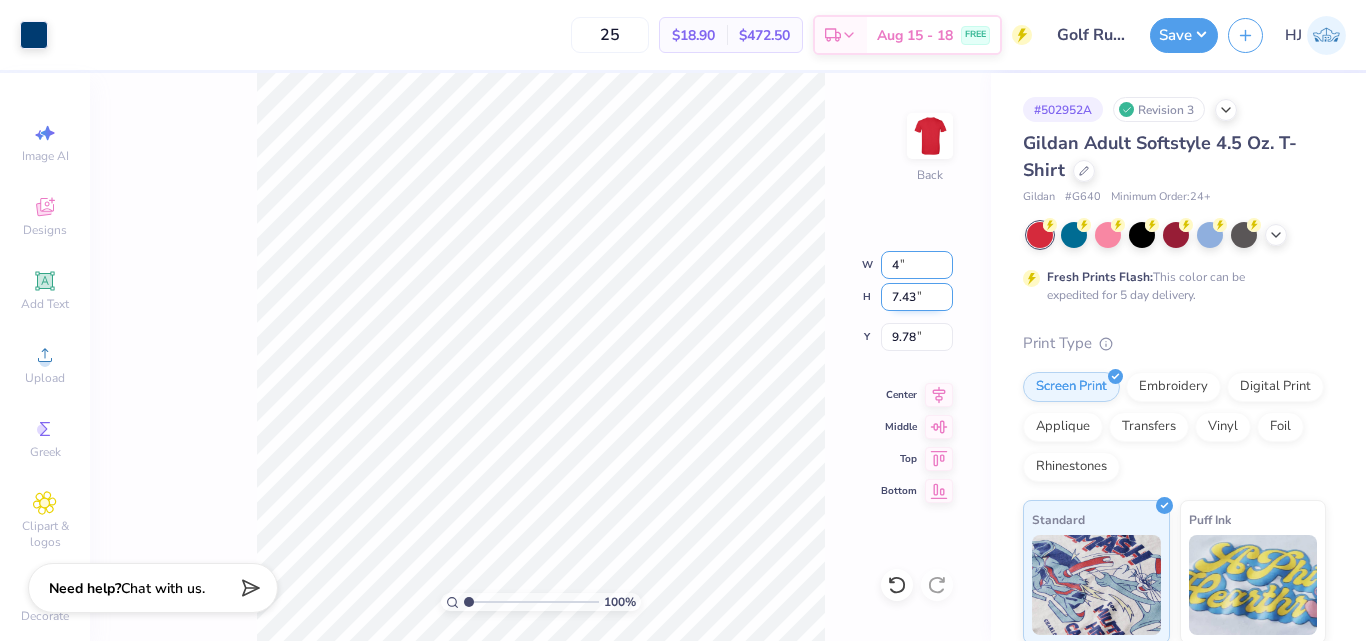 type on "4.00" 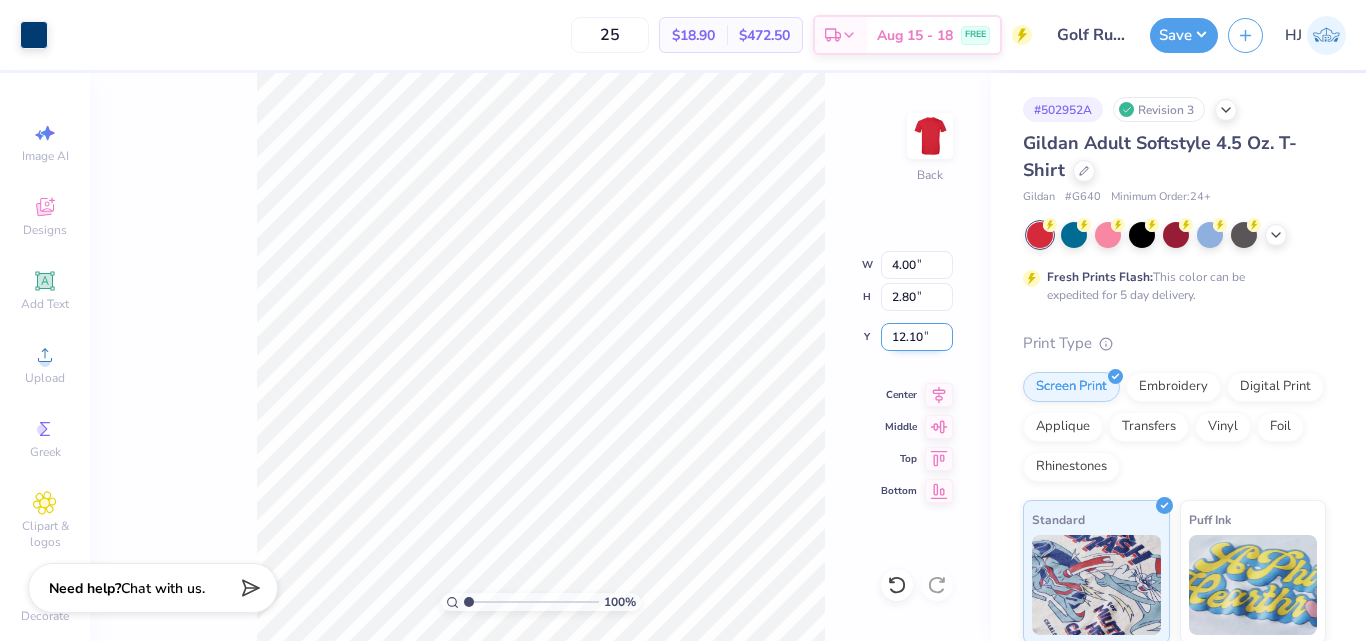 click on "12.10" at bounding box center [917, 337] 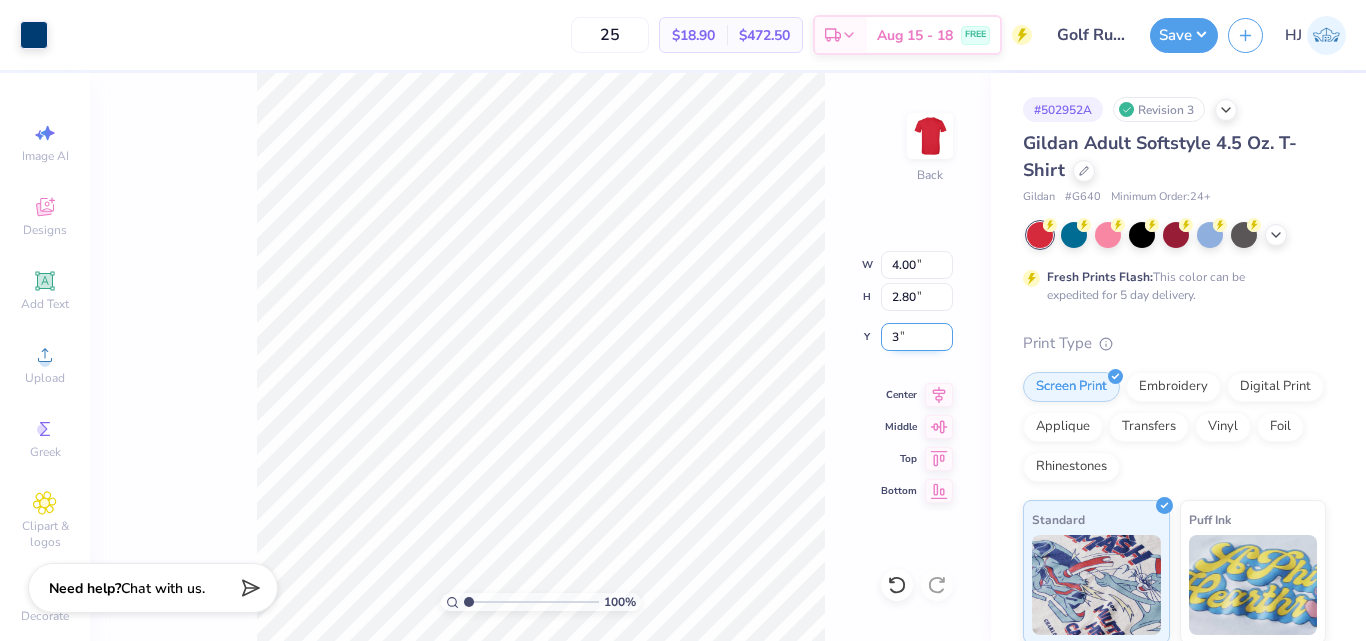 type on "3.00" 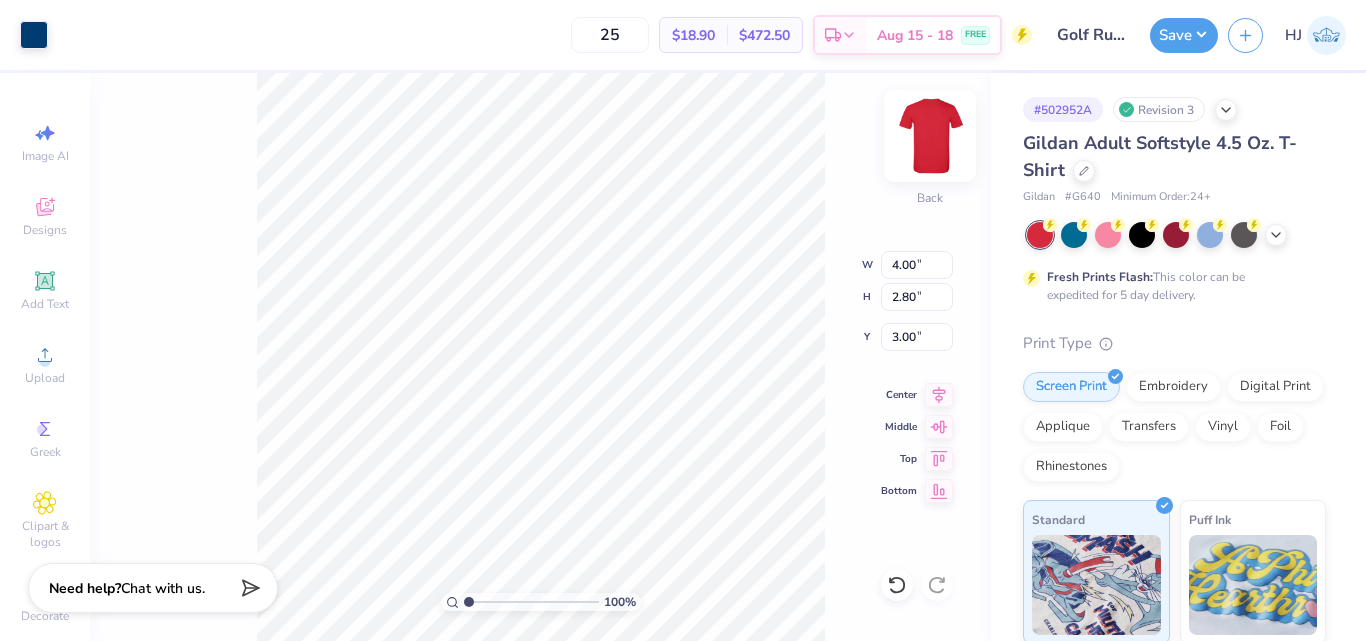 click at bounding box center (930, 136) 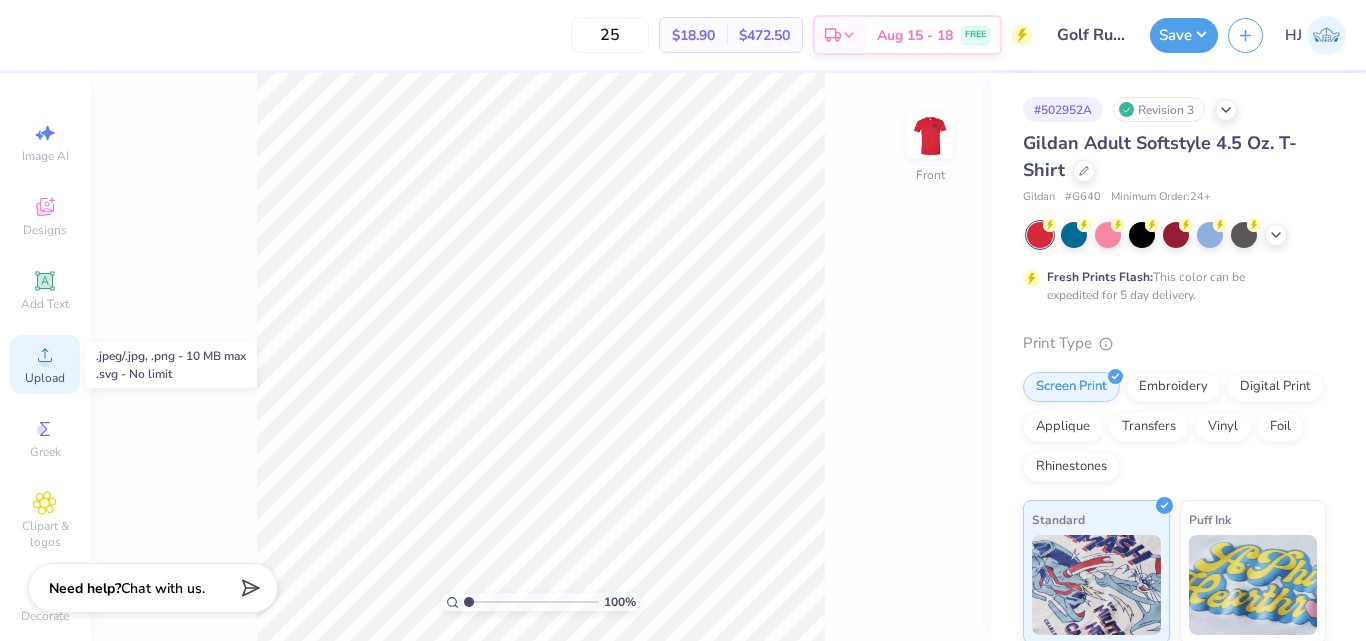 click 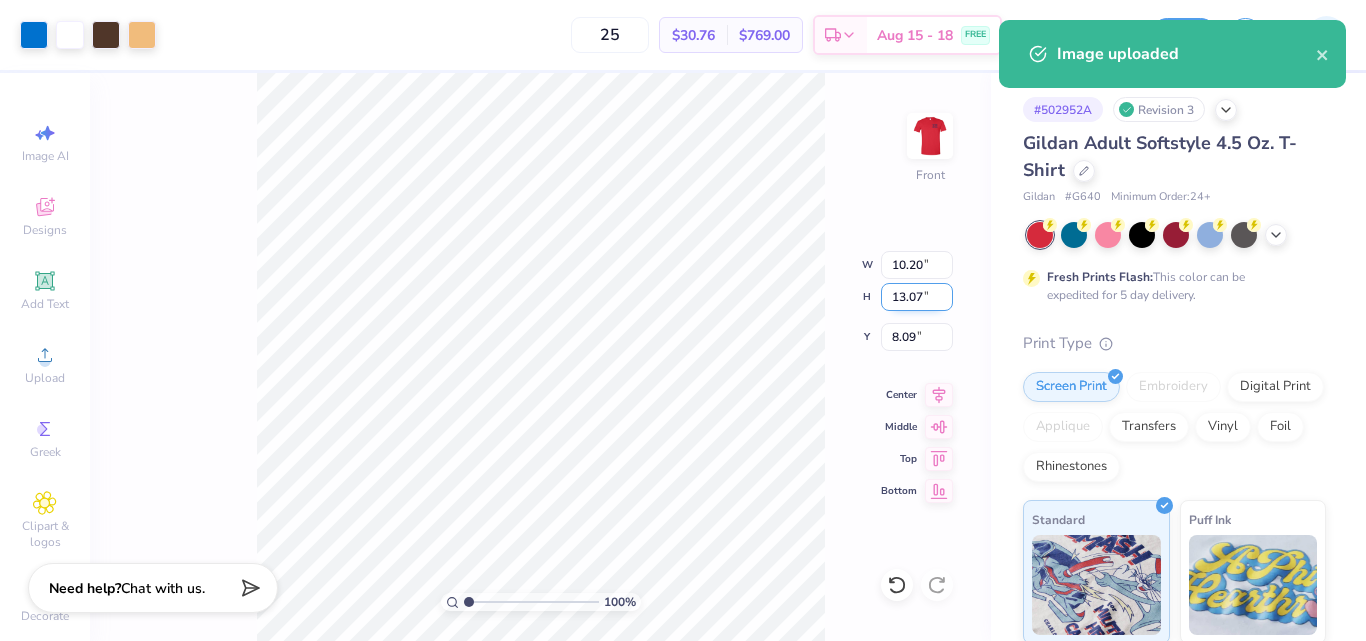 click on "13.07" at bounding box center [917, 297] 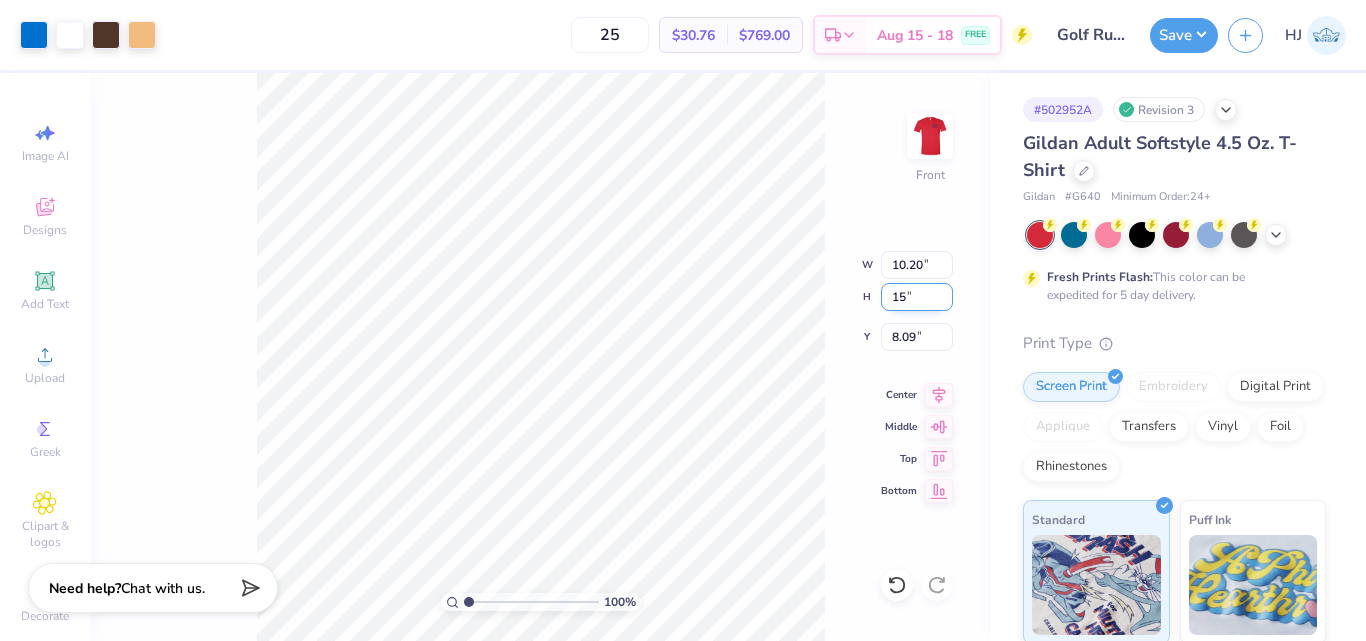 type on "15" 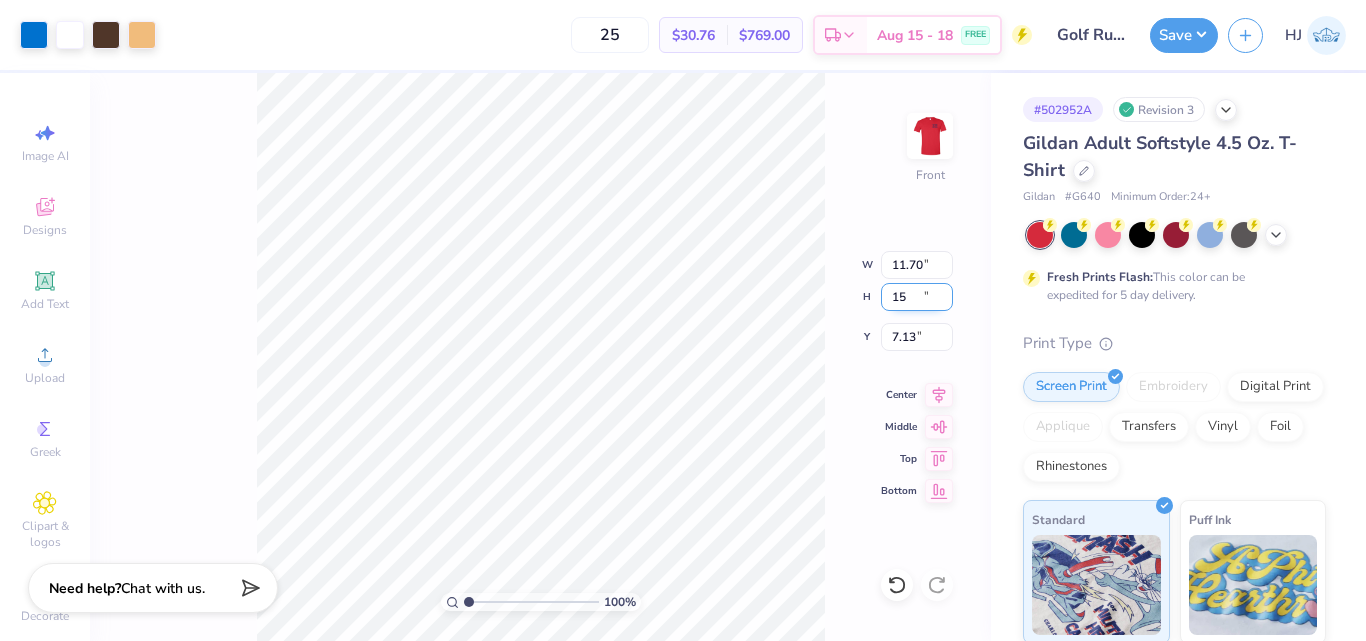 type on "11.70" 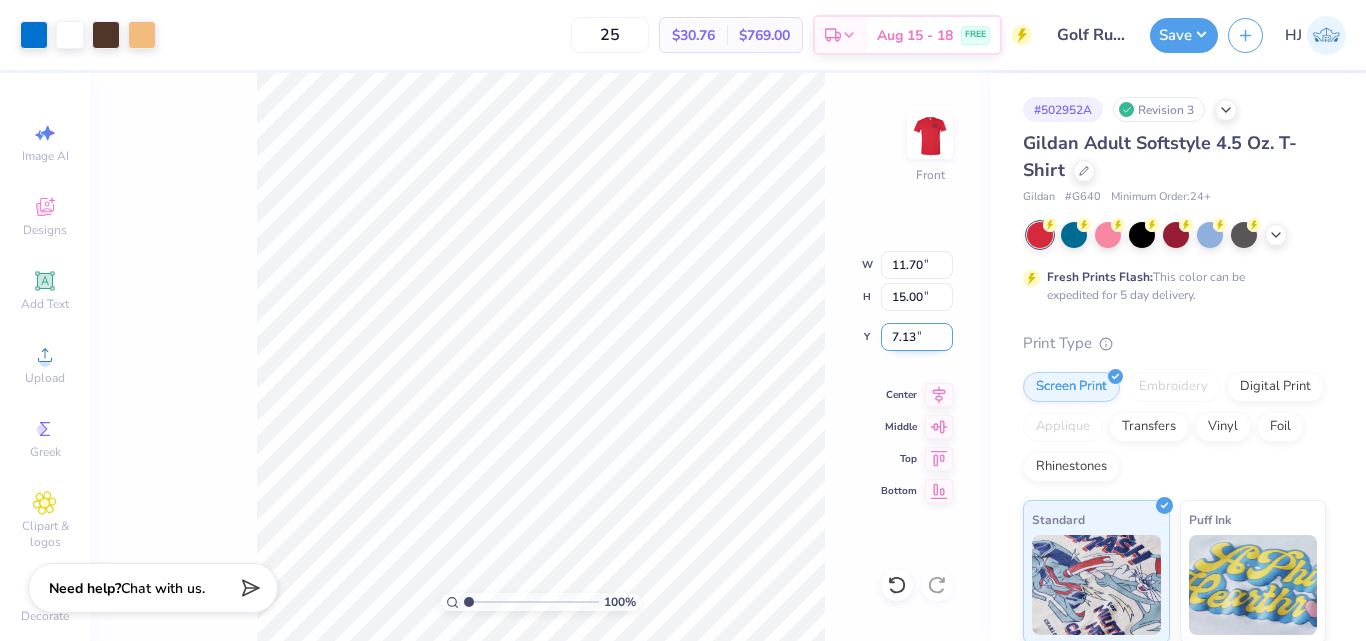 click on "7.13" at bounding box center (917, 337) 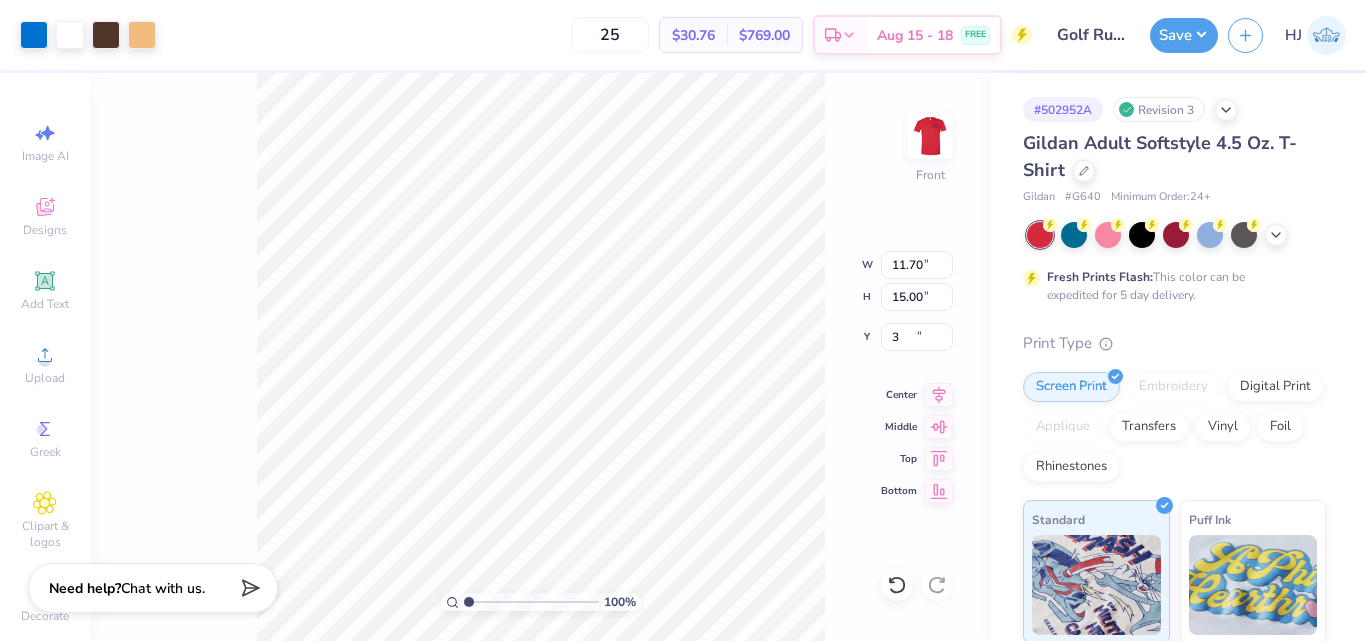 type on "3.00" 